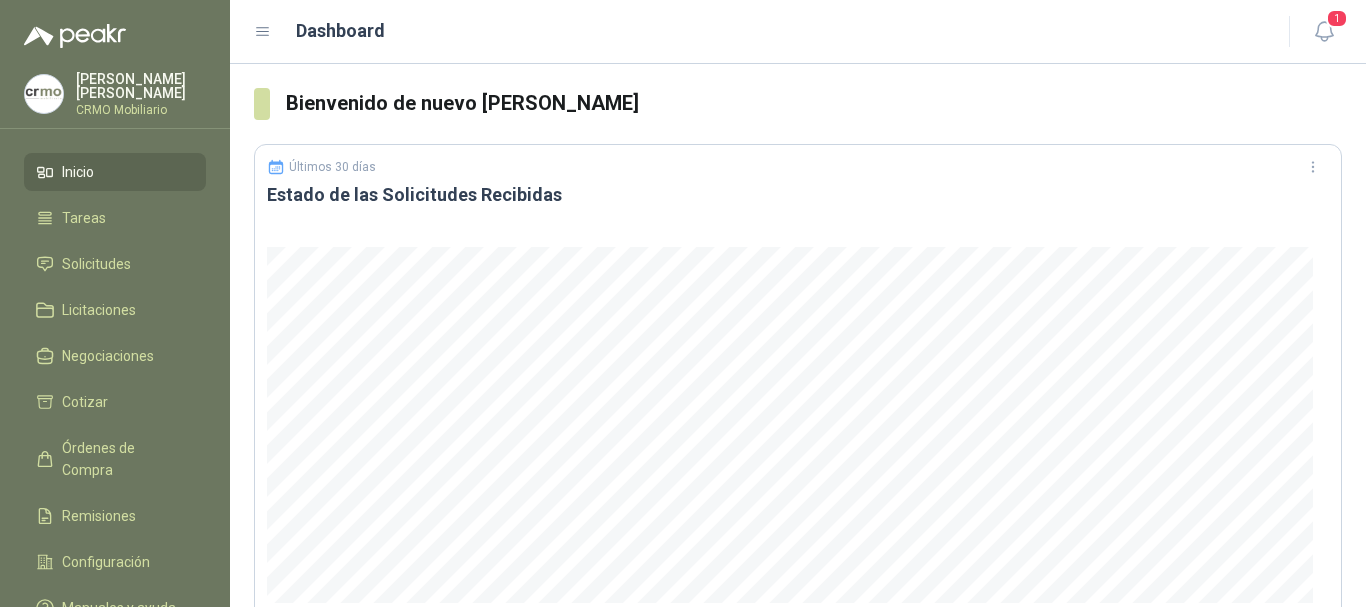 scroll, scrollTop: 0, scrollLeft: 0, axis: both 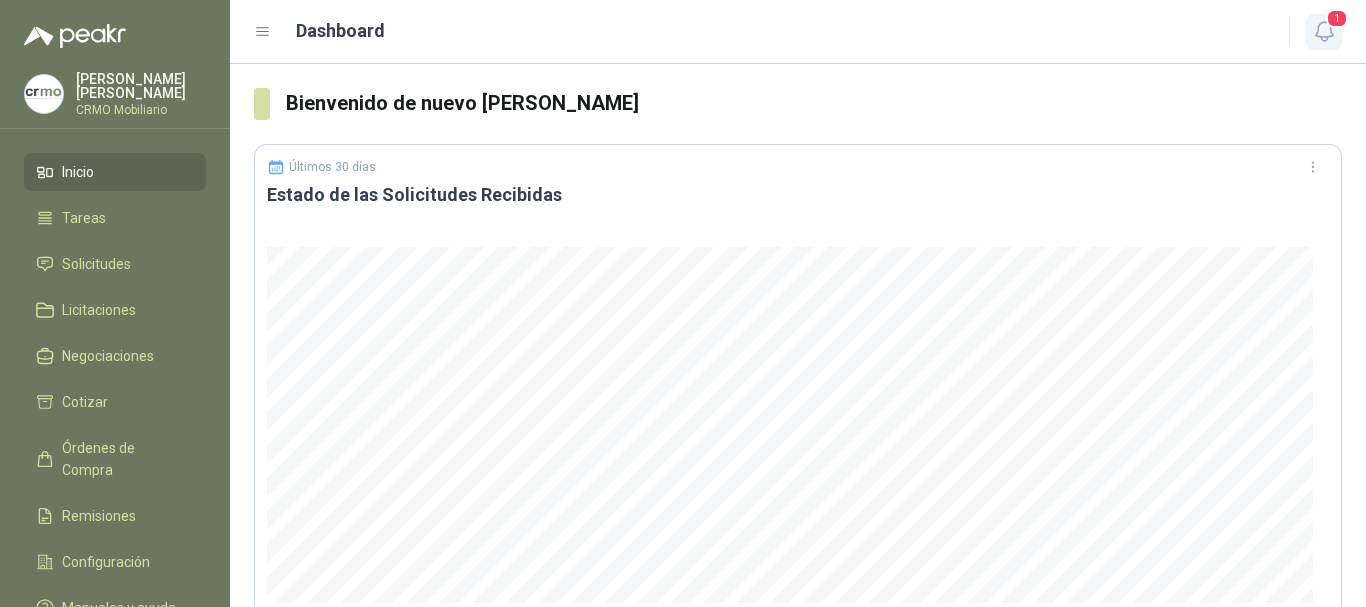 click 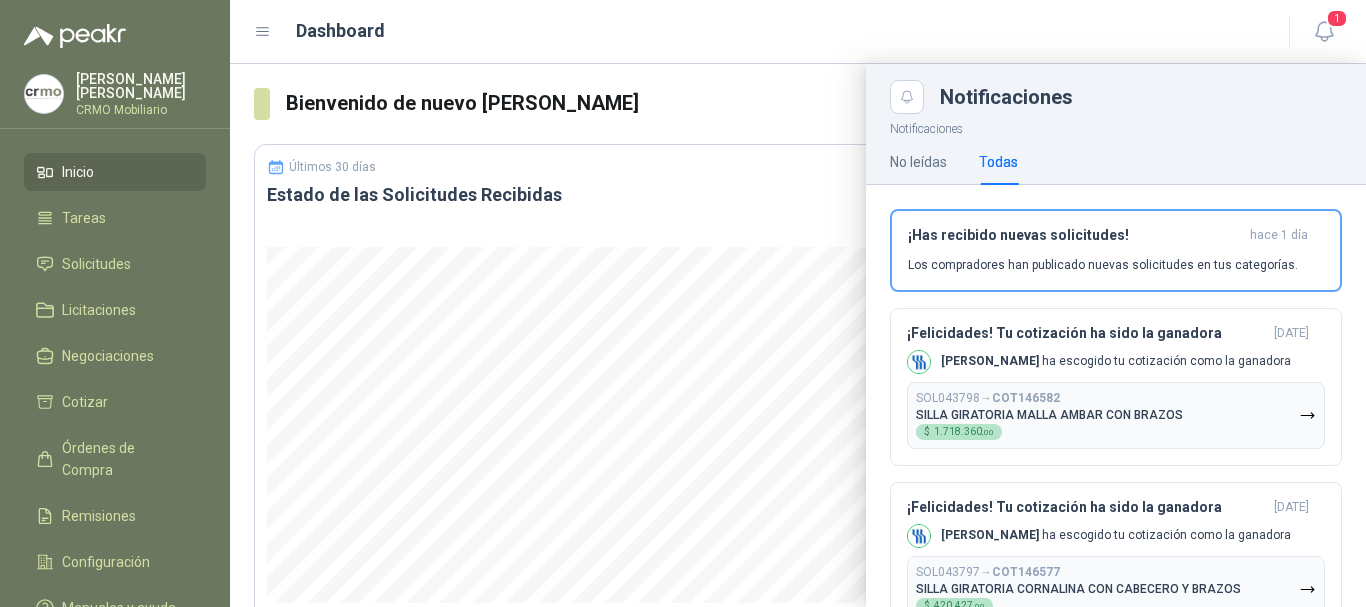 click on "No leídas Todas" at bounding box center [1116, 162] 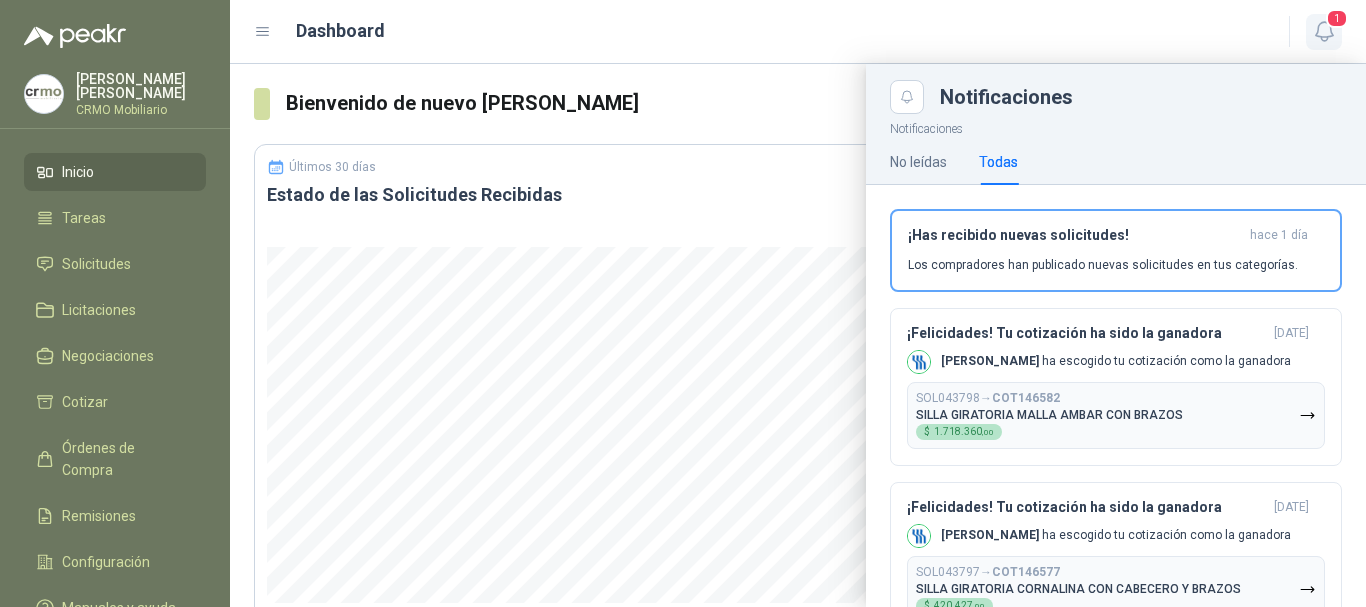 click 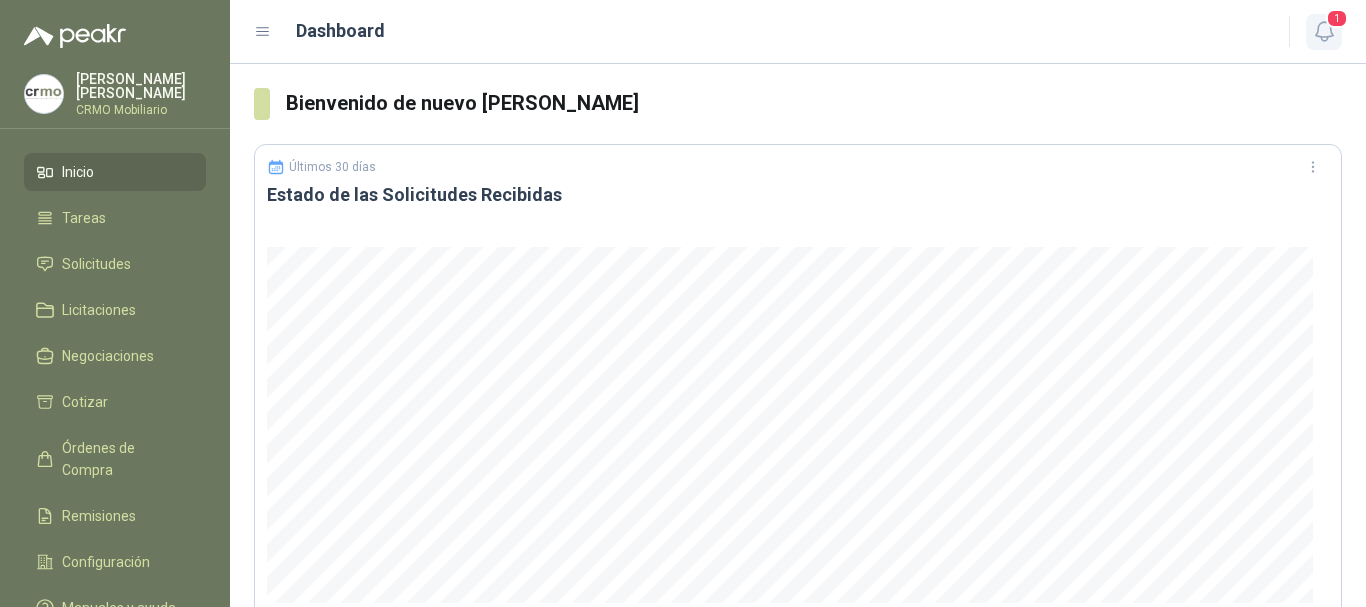 click 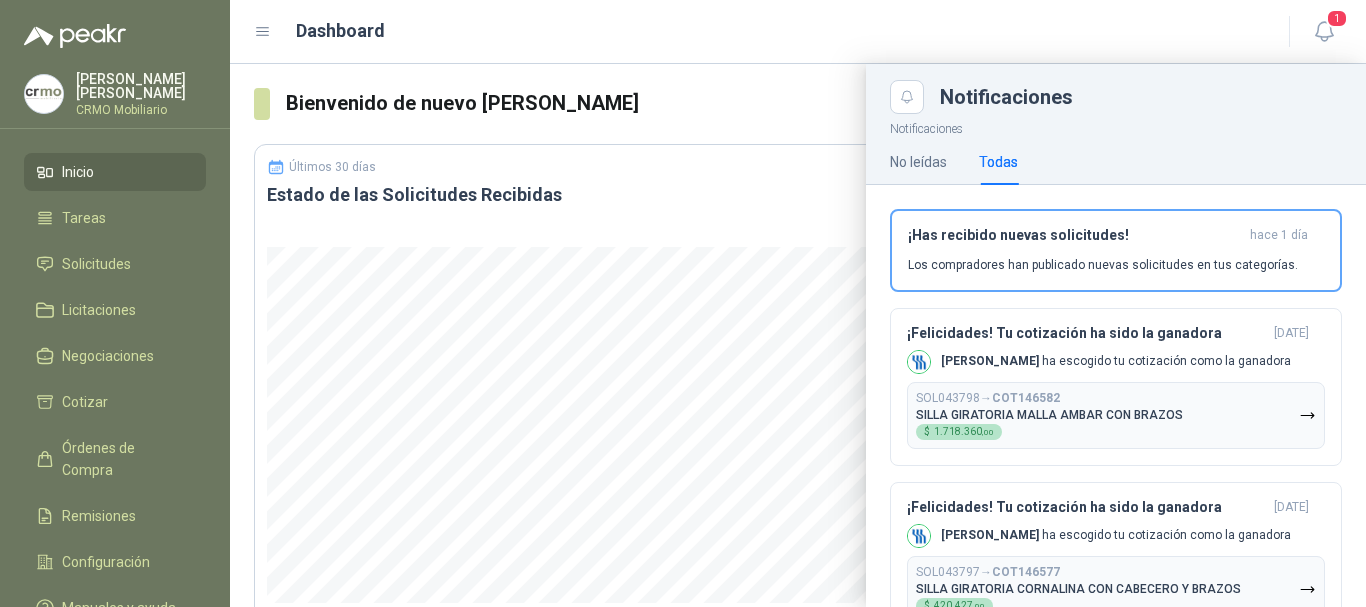 click on "Todas" at bounding box center [998, 162] 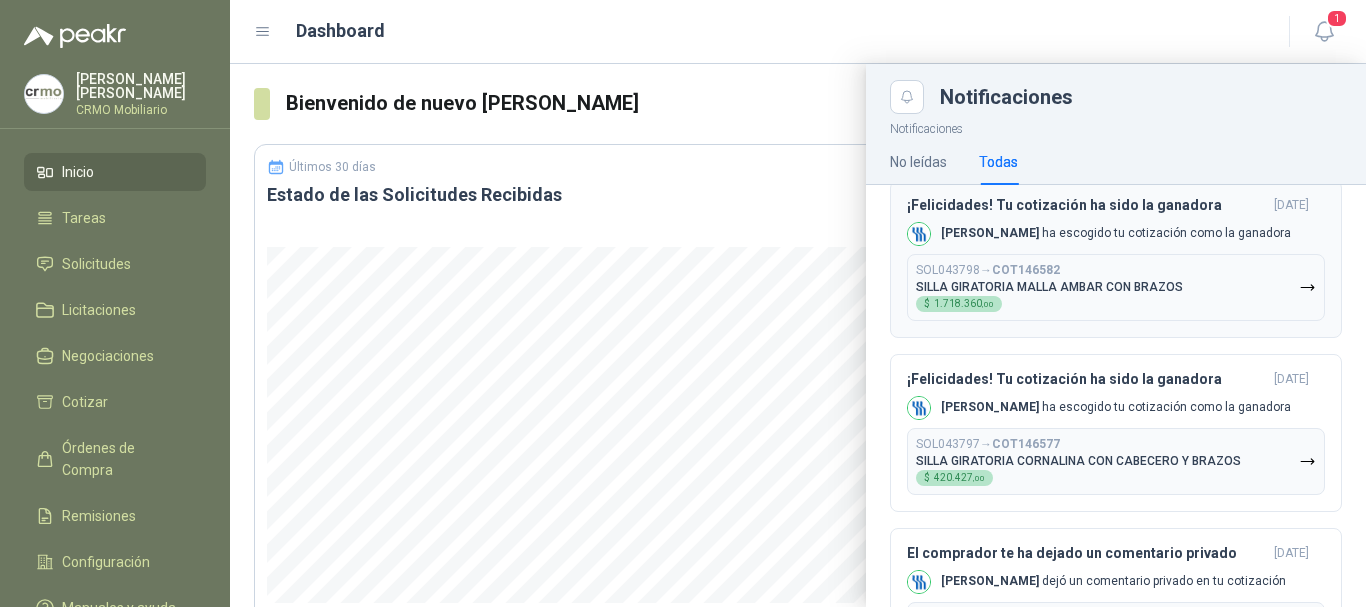 scroll, scrollTop: 0, scrollLeft: 0, axis: both 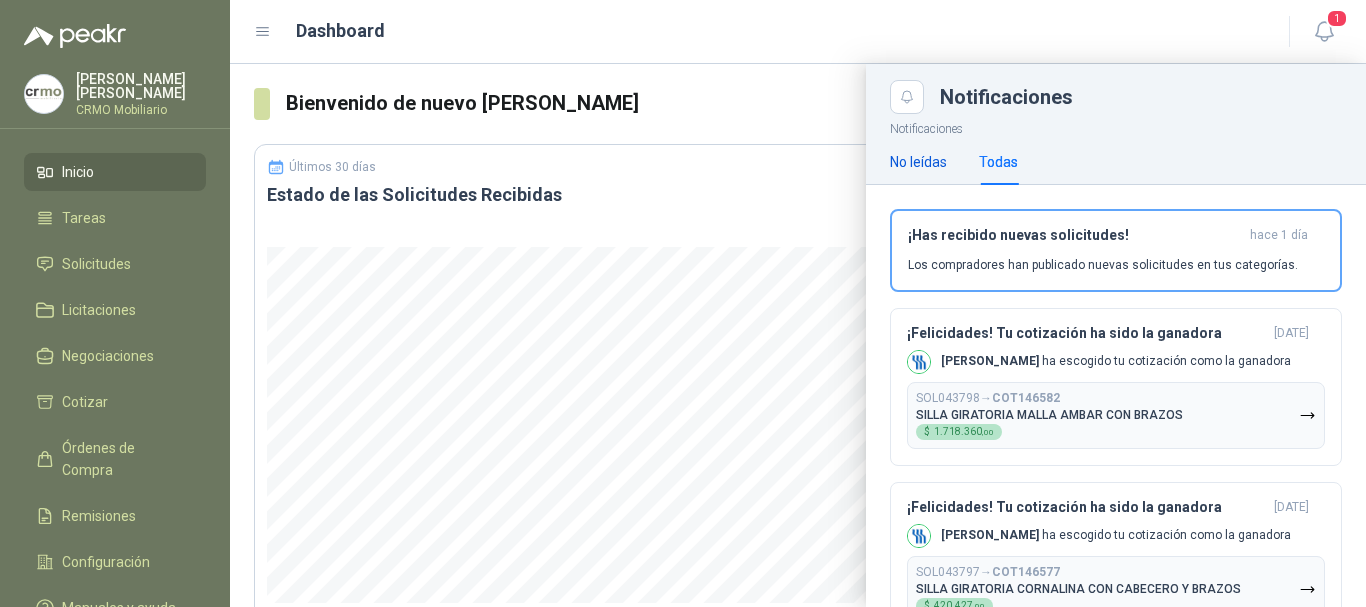click on "No leídas" at bounding box center (918, 162) 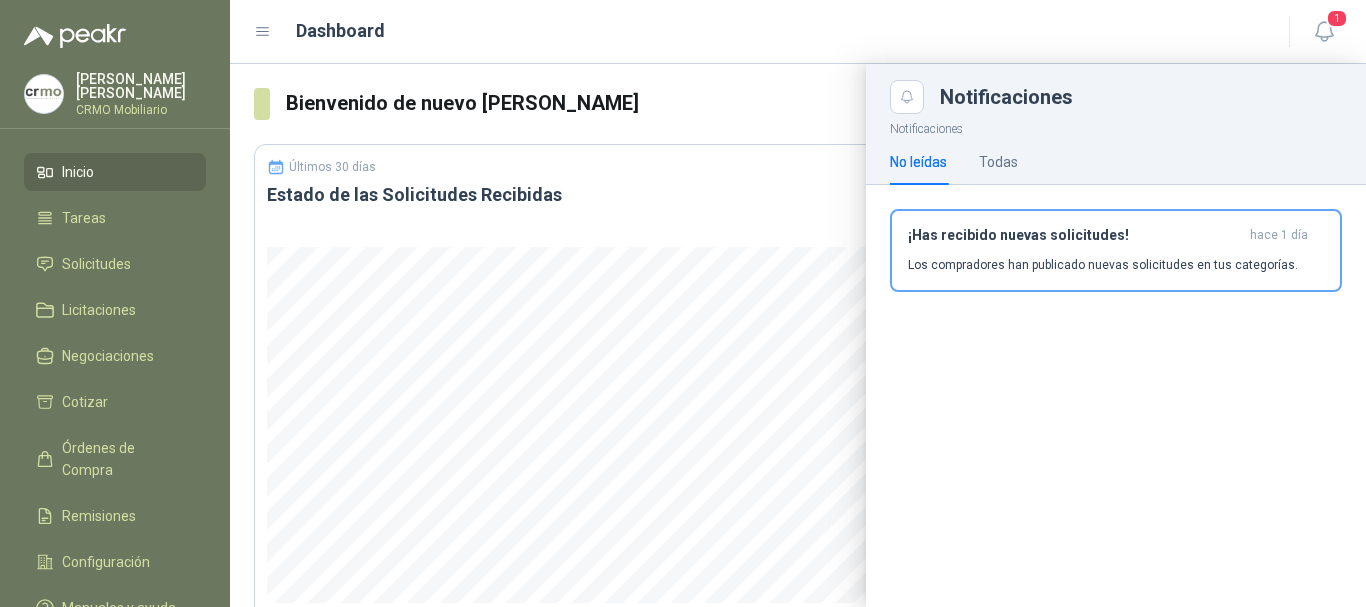 click on "Dashboard 1" at bounding box center (798, 32) 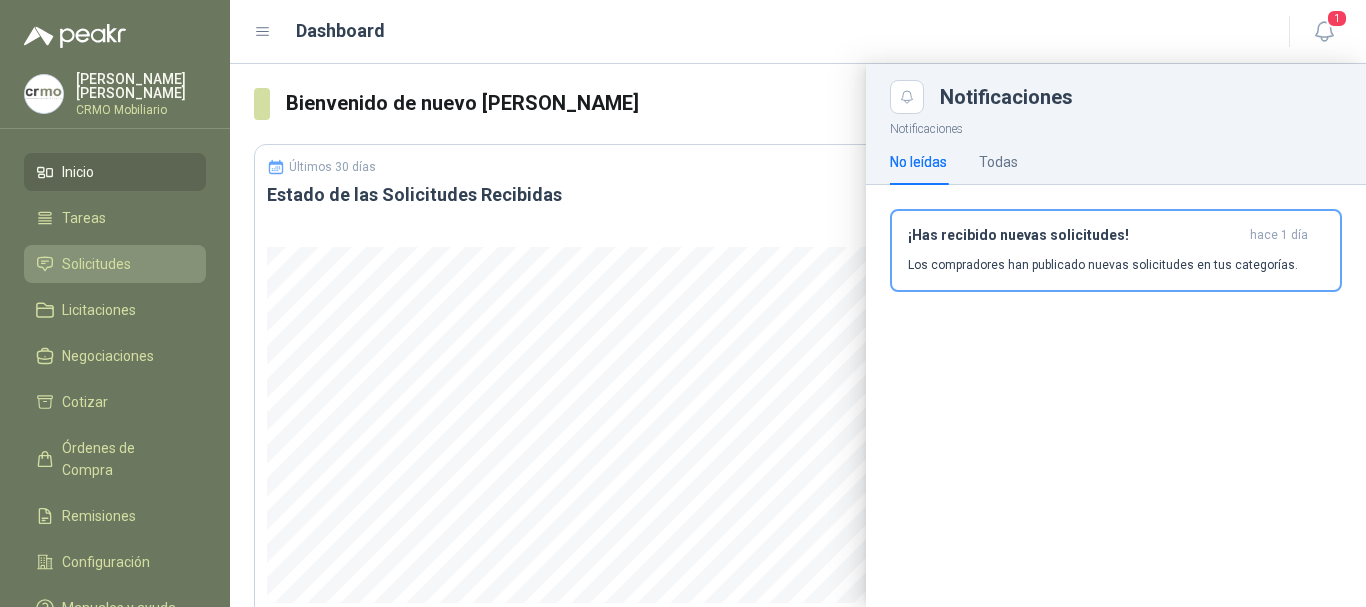 click on "Solicitudes" at bounding box center [96, 264] 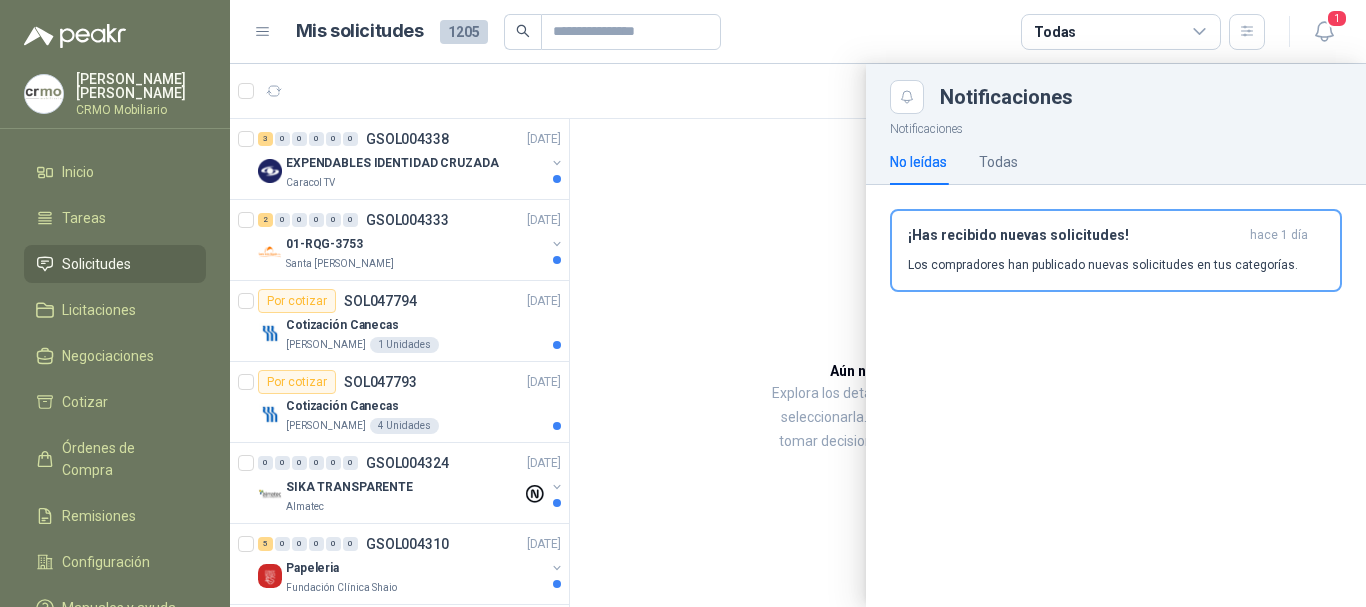 click on "Mis solicitudes 1205 Todas" at bounding box center [781, 32] 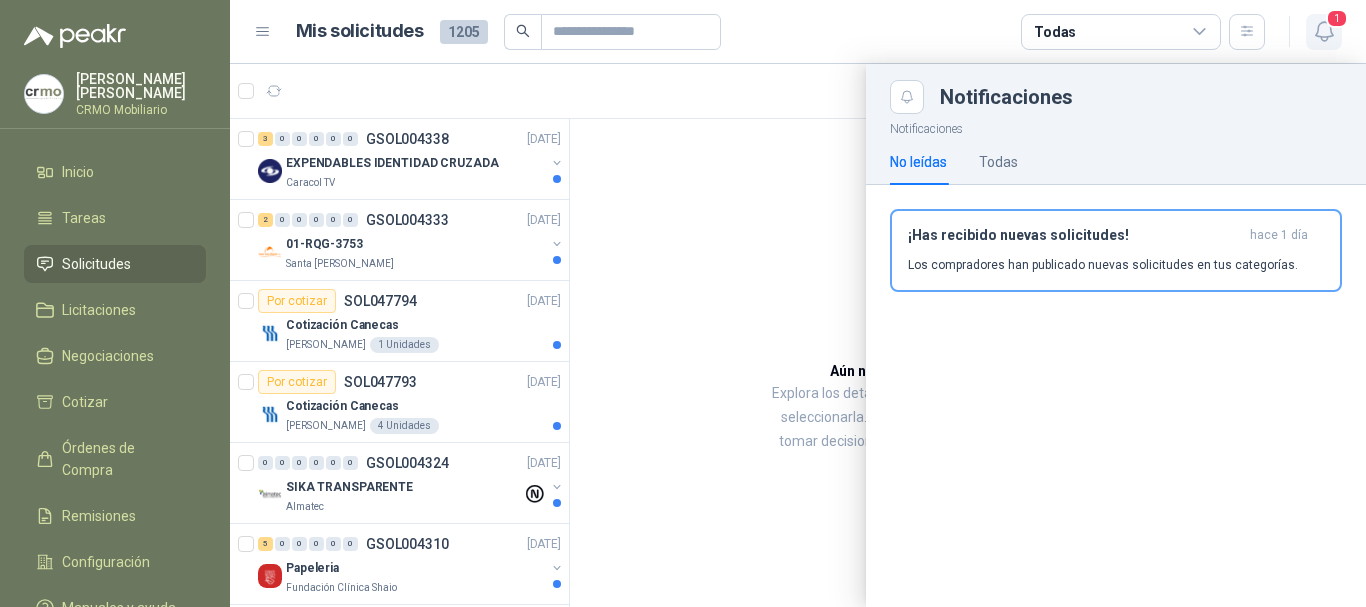 click on "1" at bounding box center (1337, 18) 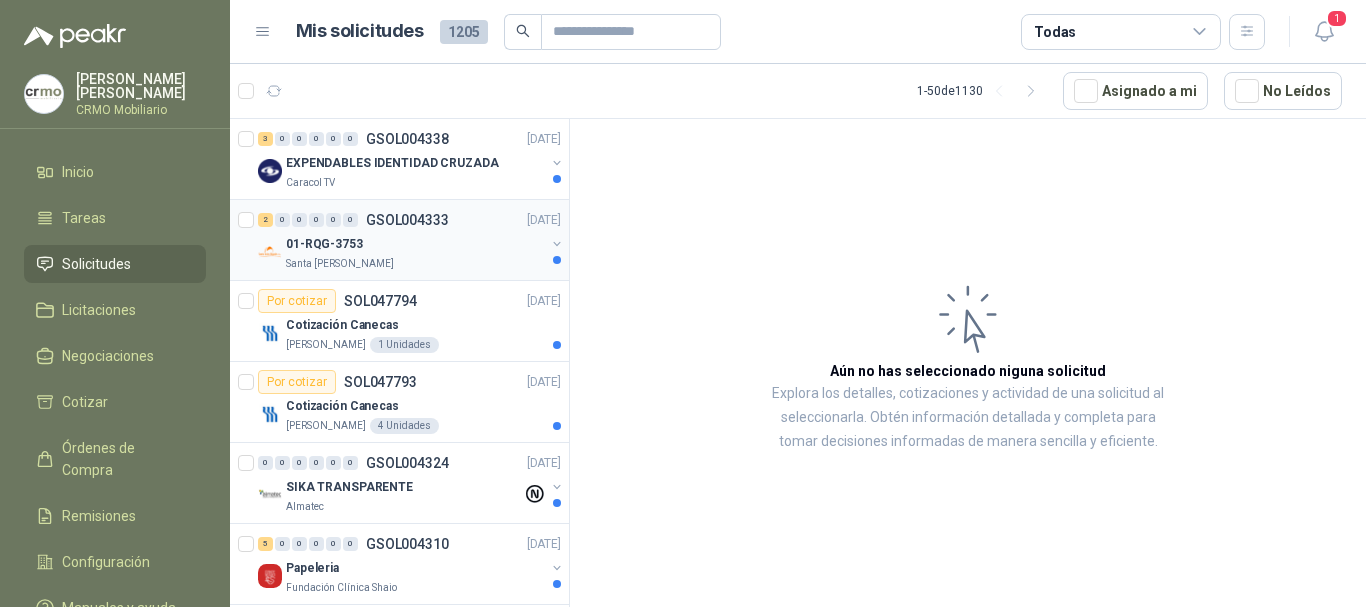 click on "01-RQG-3753" at bounding box center [415, 244] 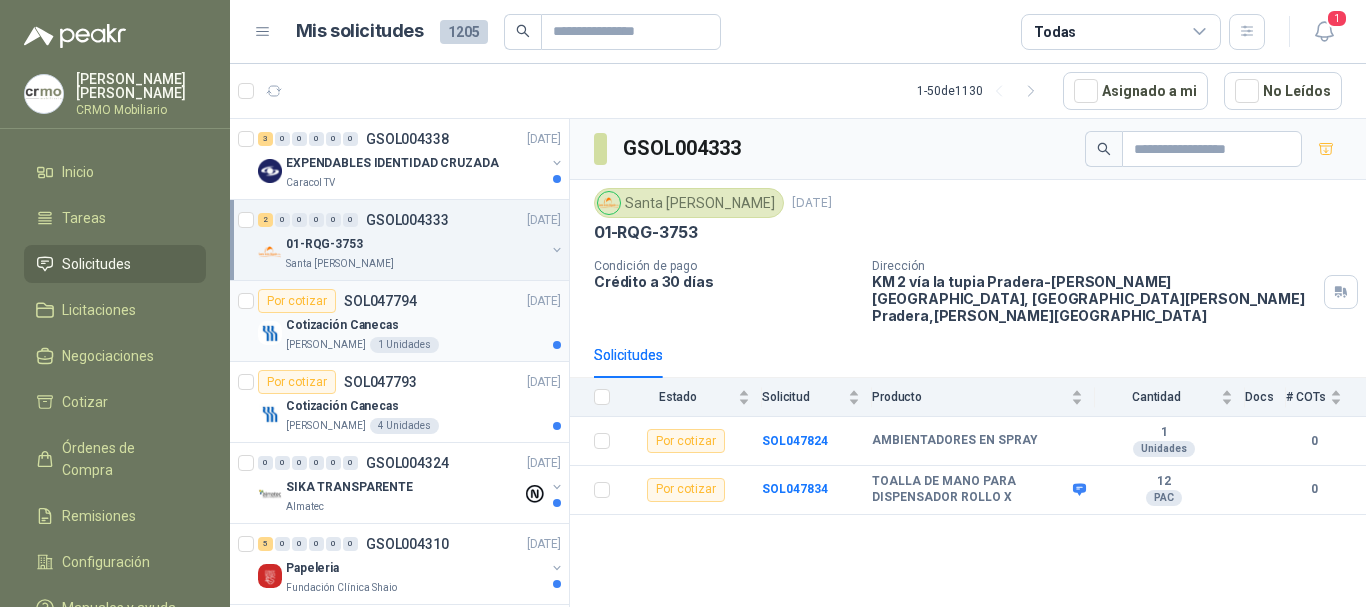click on "Cotización Canecas" at bounding box center [423, 325] 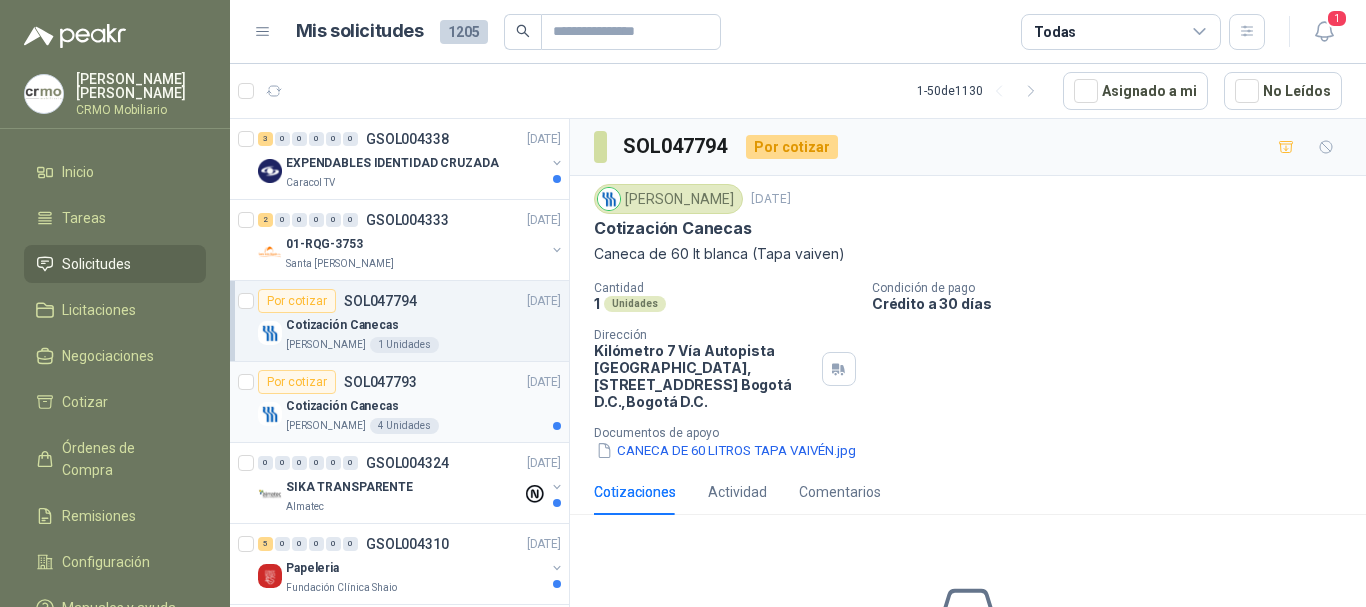 click on "Cotización Canecas" at bounding box center (423, 406) 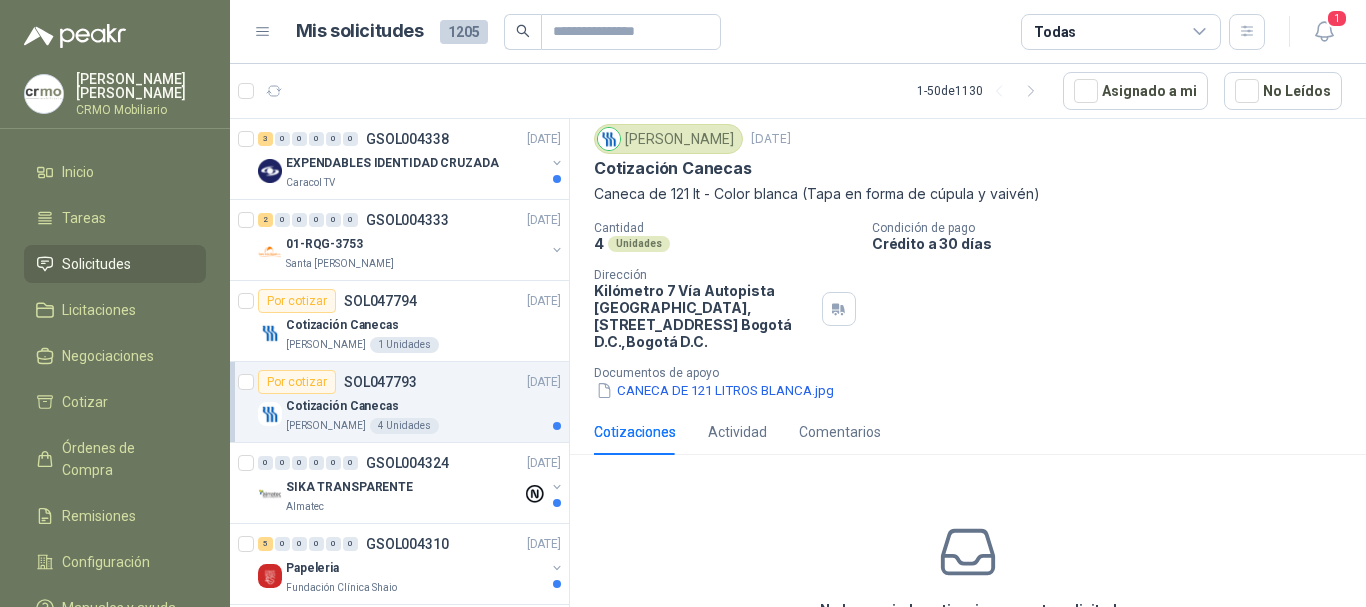 scroll, scrollTop: 100, scrollLeft: 0, axis: vertical 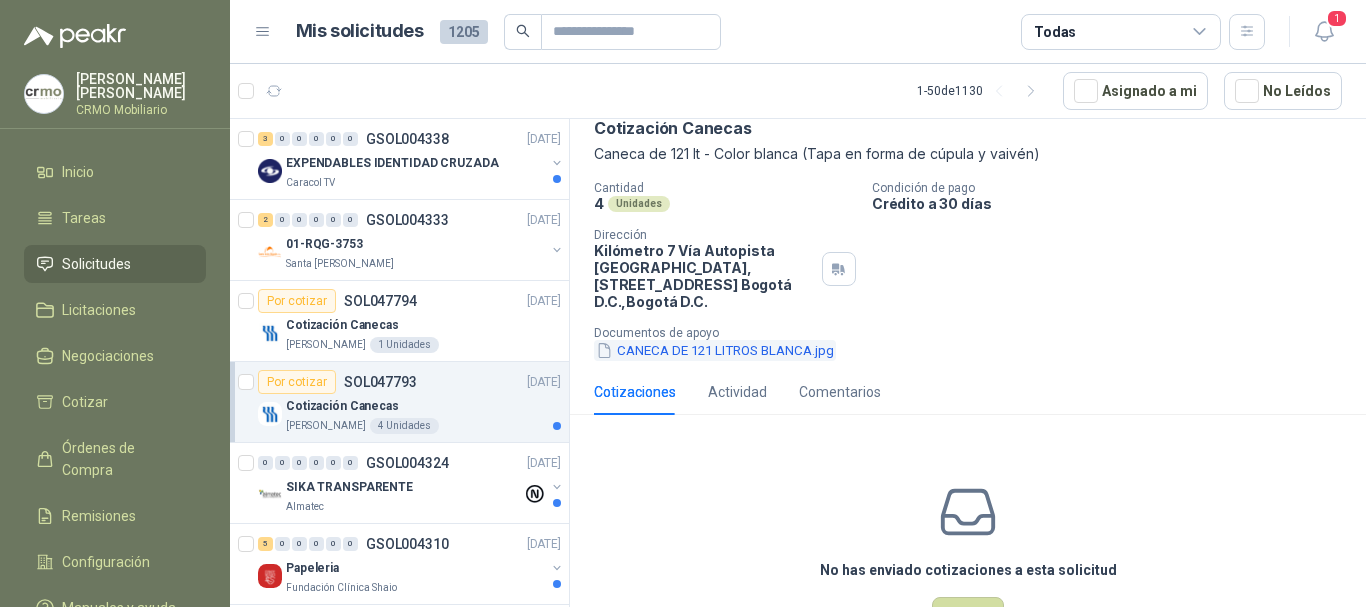 click on "CANECA DE 121 LITROS BLANCA.jpg" at bounding box center [715, 350] 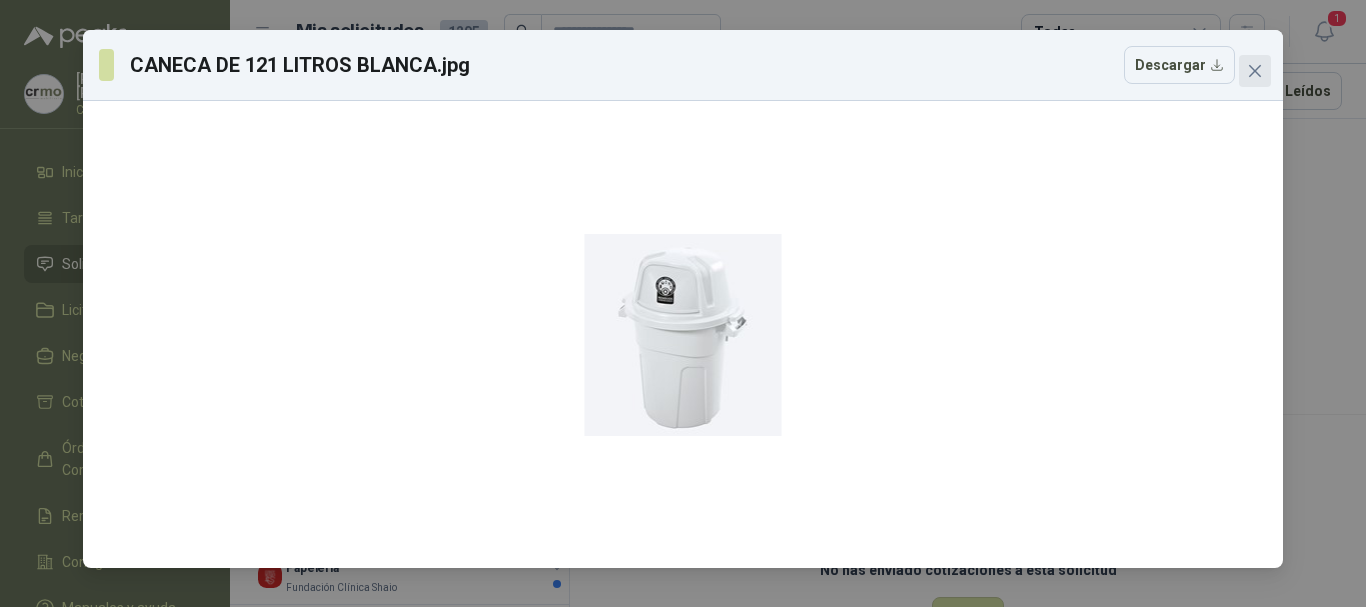 click 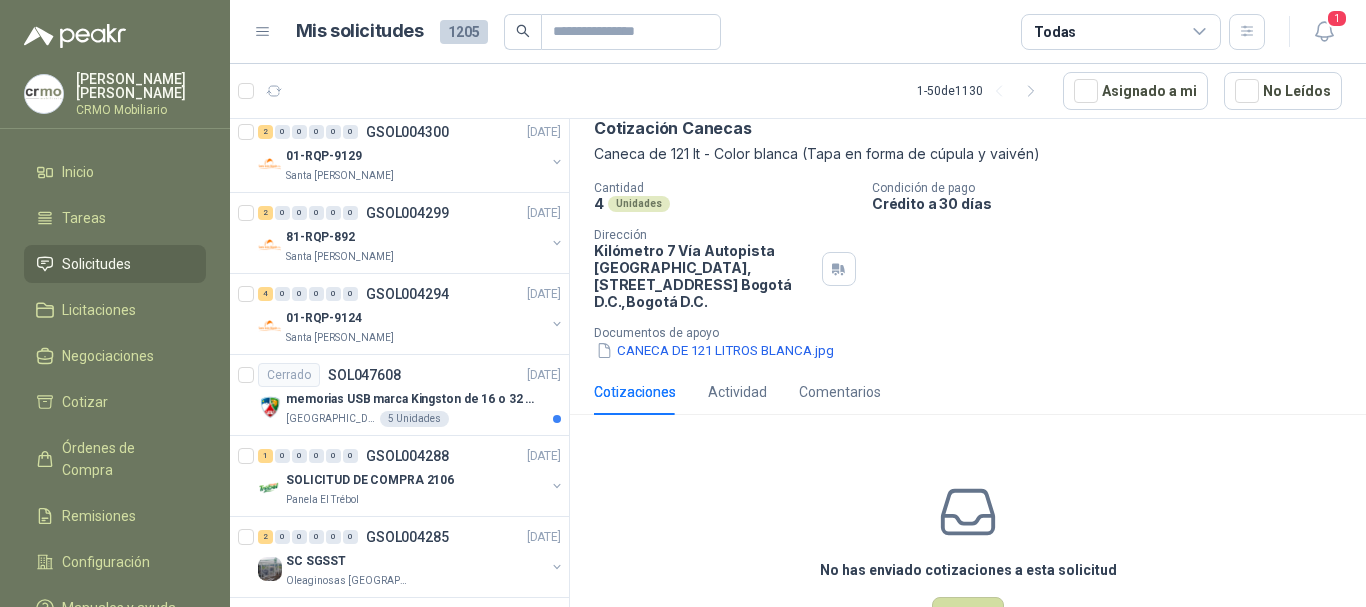 scroll, scrollTop: 600, scrollLeft: 0, axis: vertical 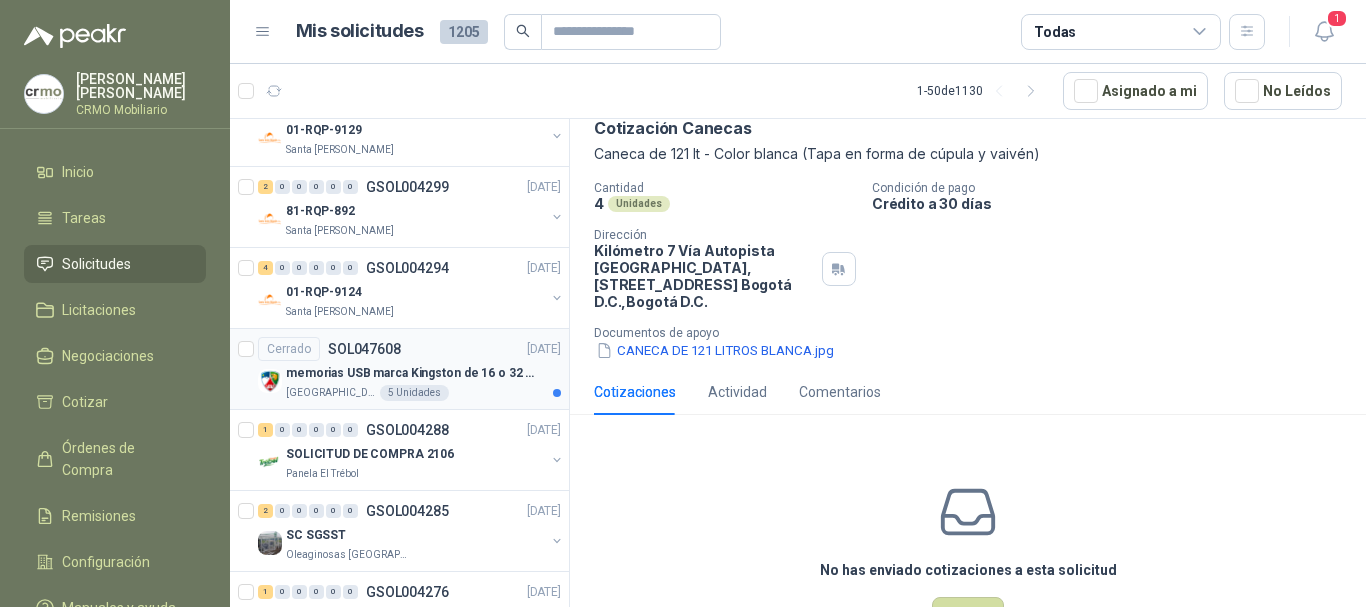 click on "memorias USB marca Kingston de 16 o 32 Gb" at bounding box center [410, 373] 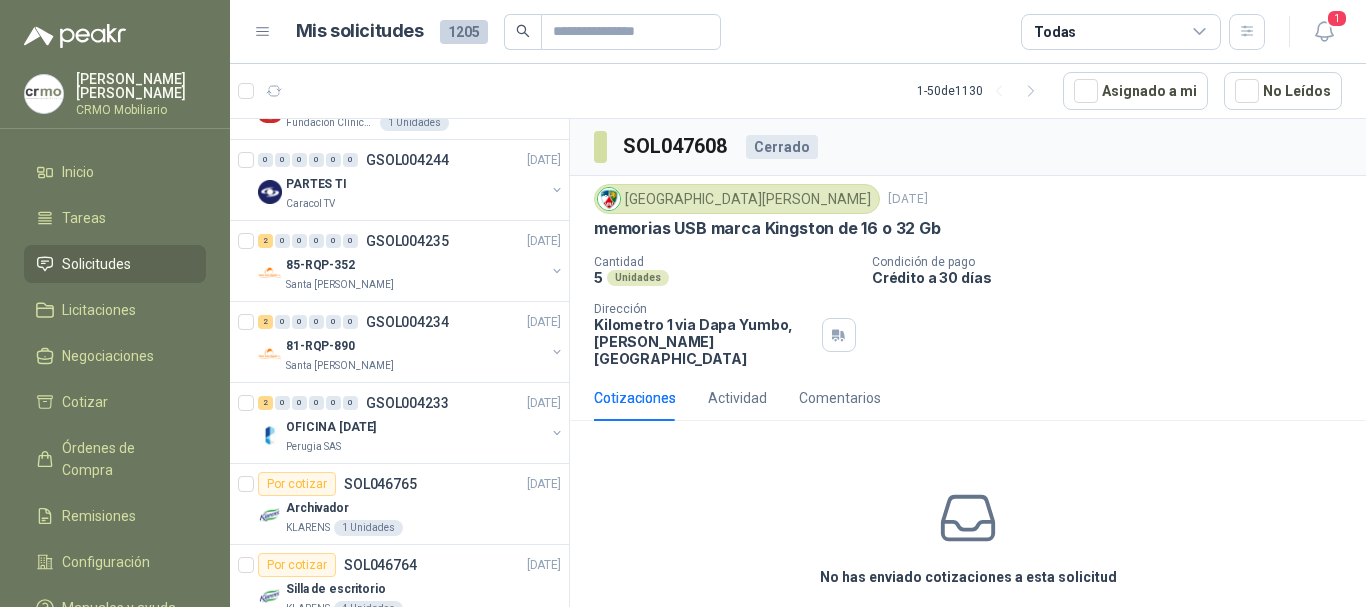 scroll, scrollTop: 2200, scrollLeft: 0, axis: vertical 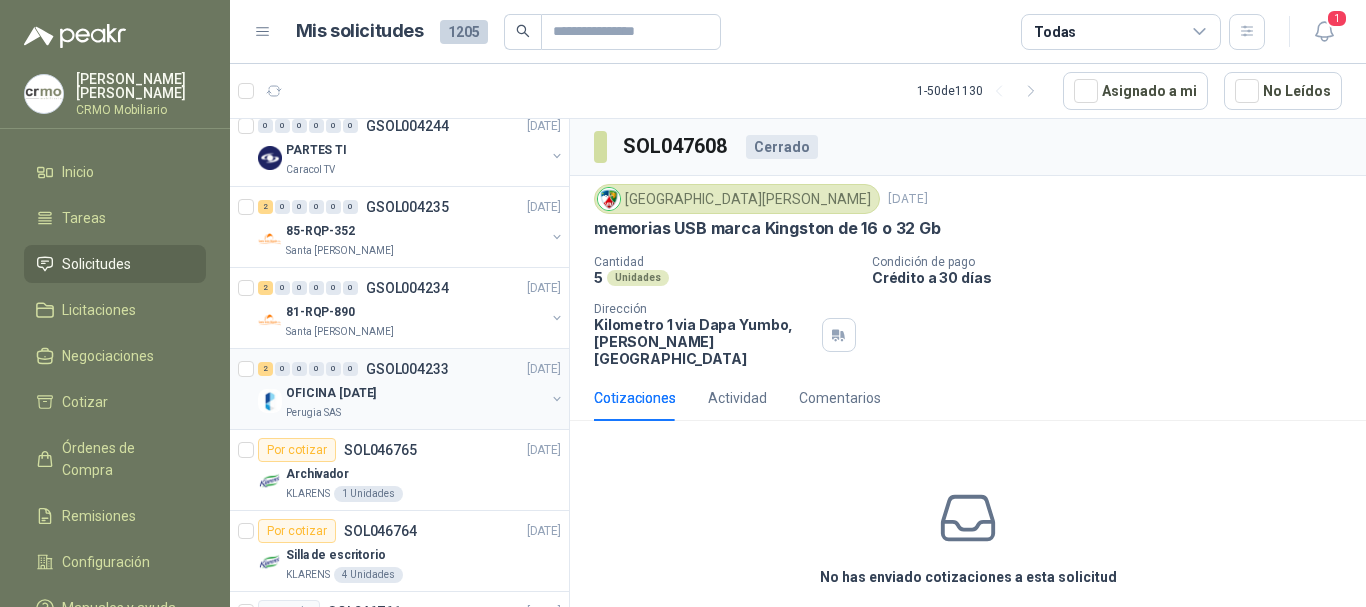 click on "OFICINA [DATE]" at bounding box center (415, 393) 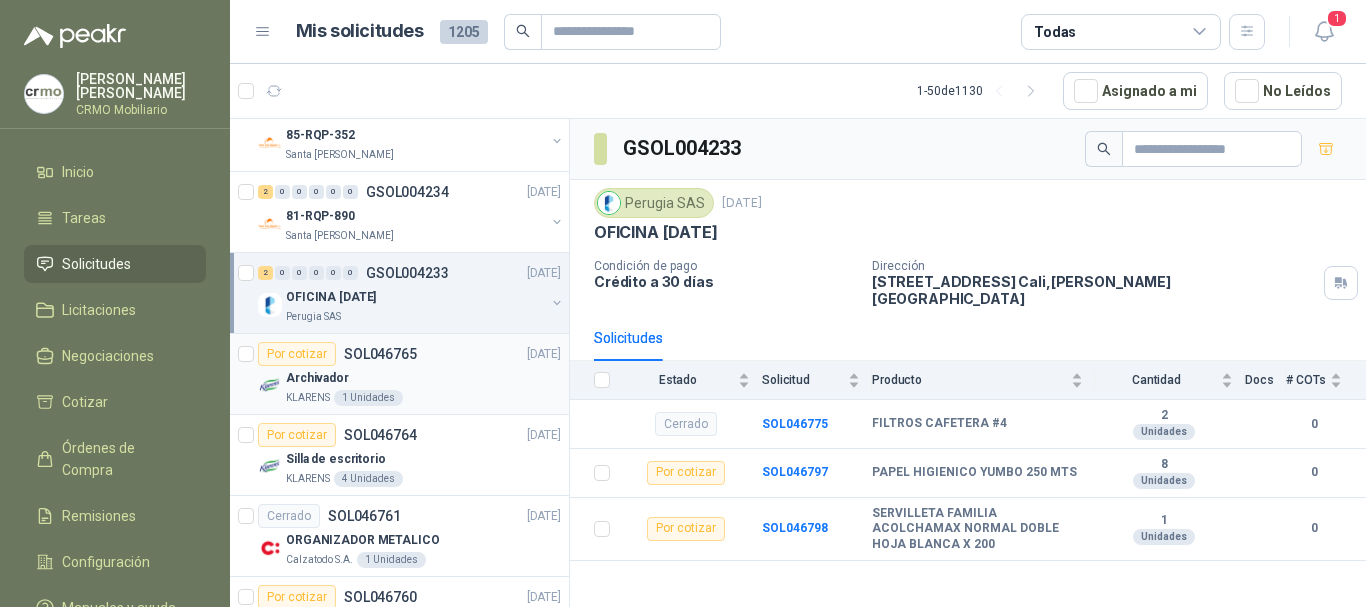 scroll, scrollTop: 2300, scrollLeft: 0, axis: vertical 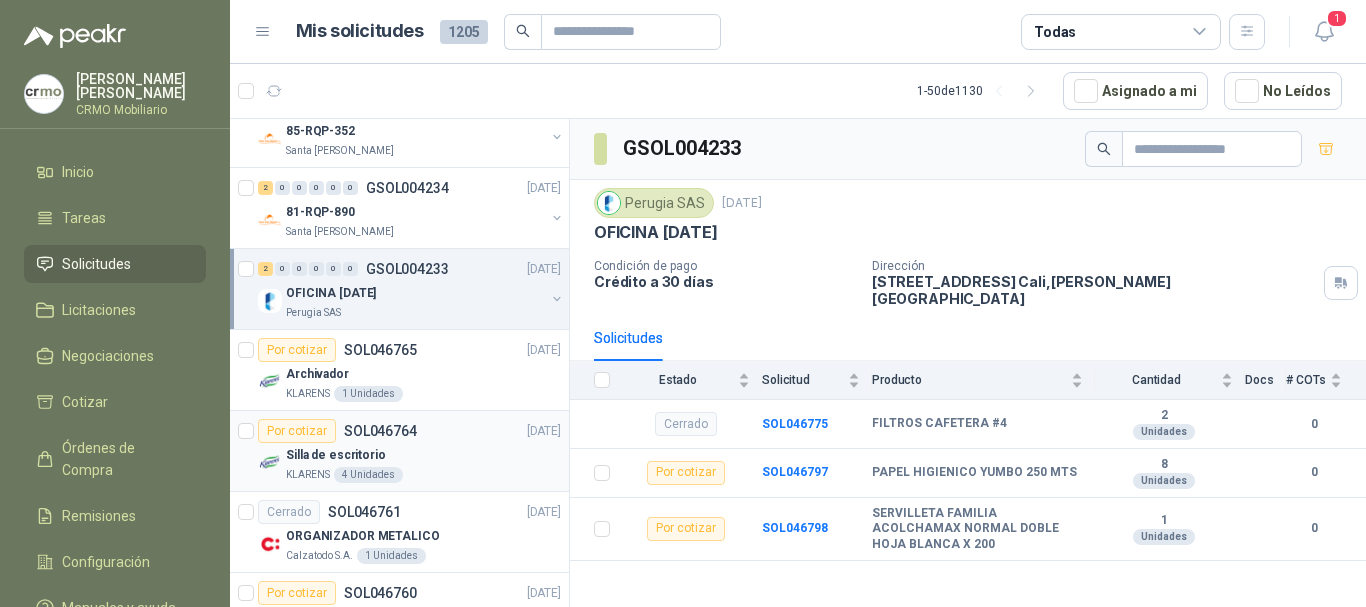 click on "Silla de escritorio" at bounding box center (423, 455) 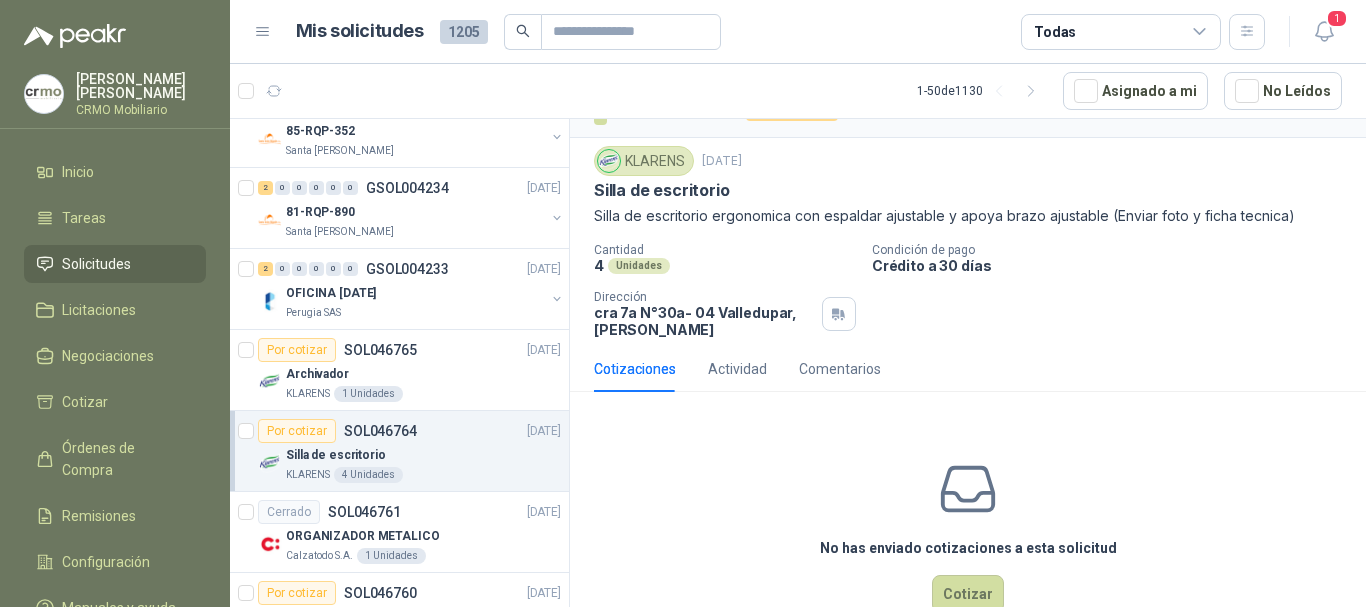 scroll, scrollTop: 0, scrollLeft: 0, axis: both 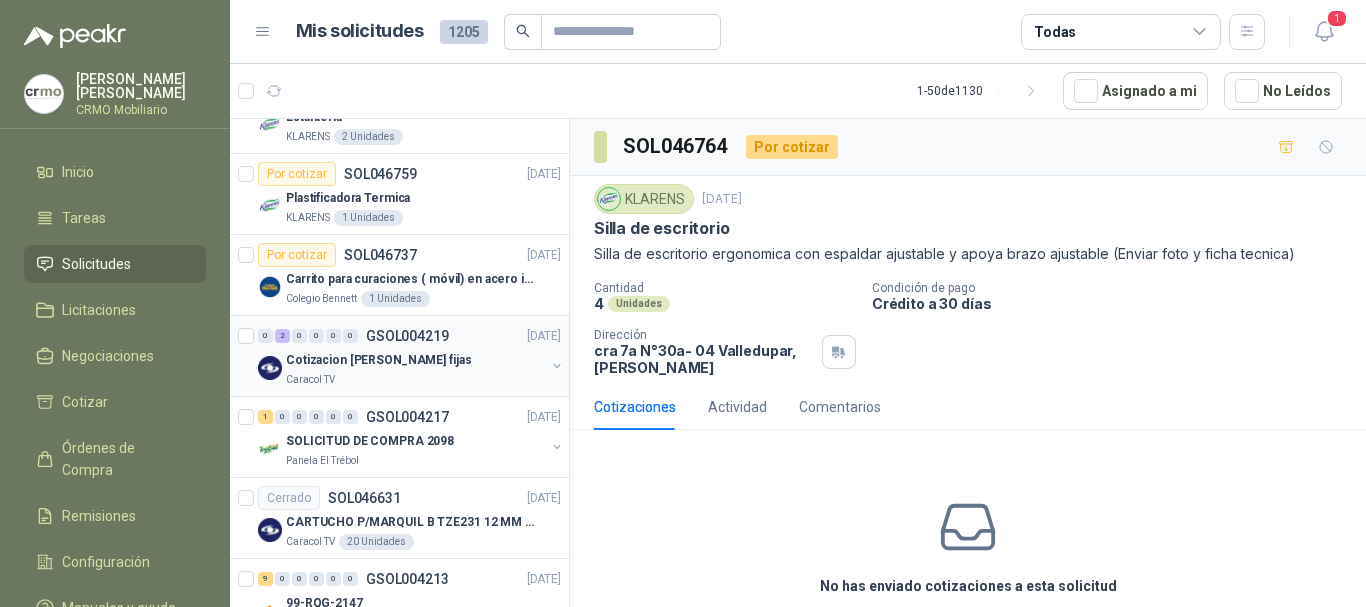 click on "Cotizacion [PERSON_NAME] fijas" at bounding box center (415, 360) 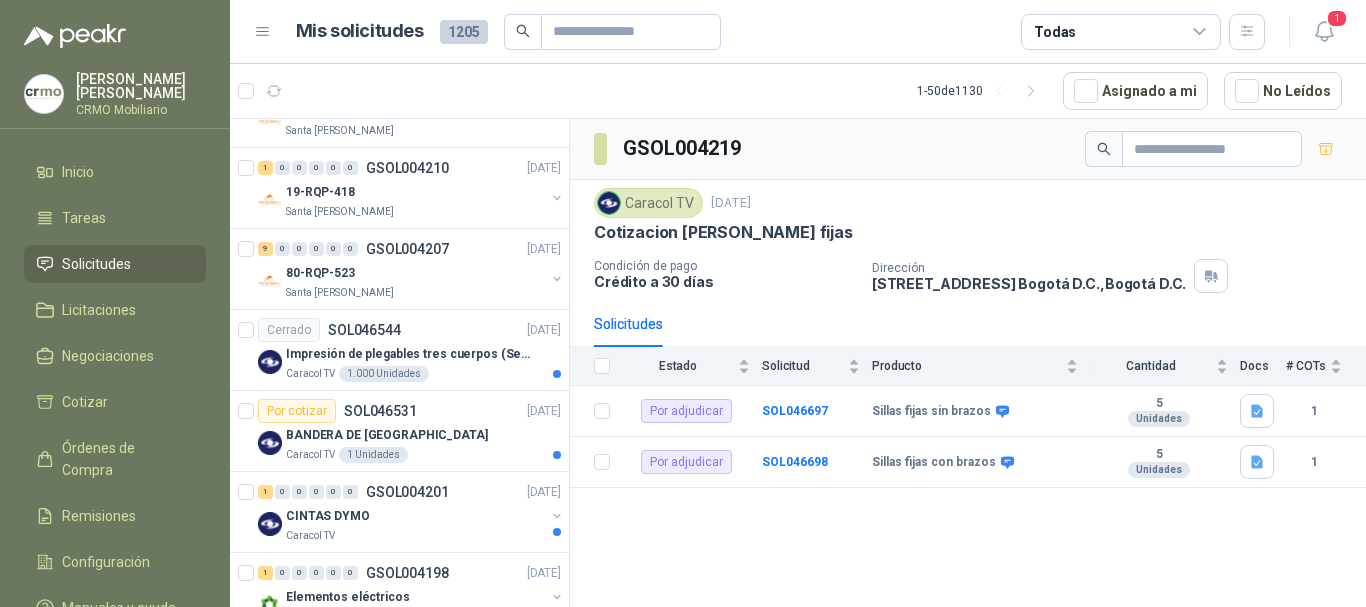 scroll, scrollTop: 3300, scrollLeft: 0, axis: vertical 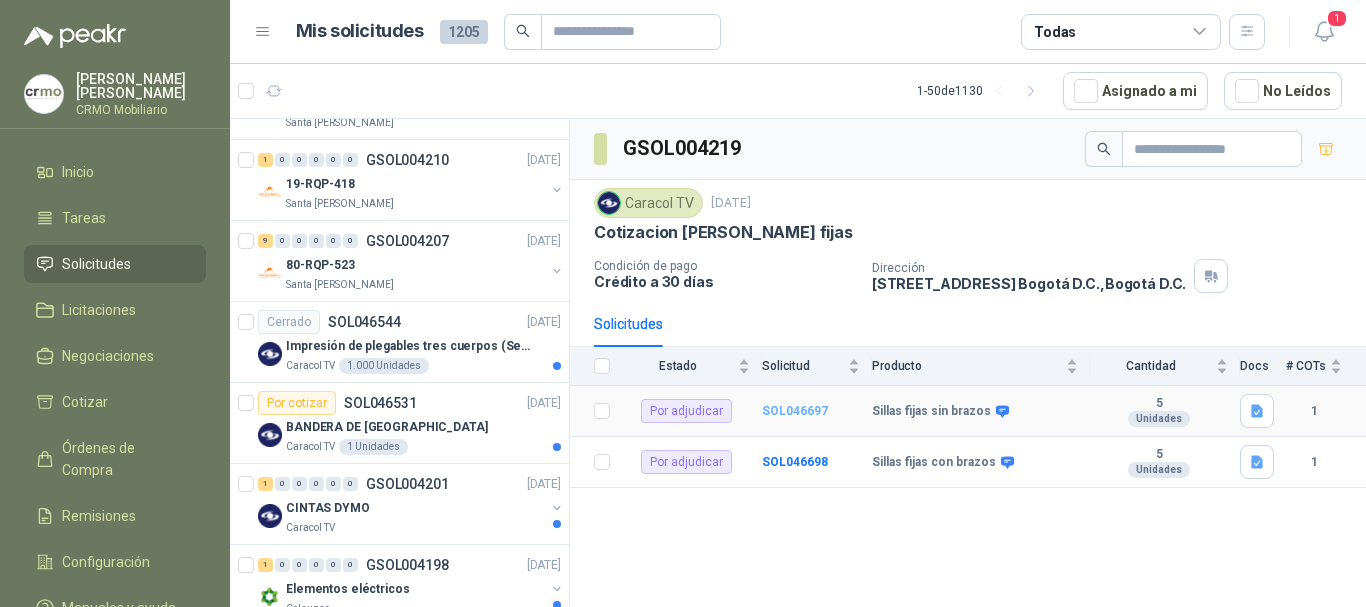 click on "SOL046697" at bounding box center (795, 411) 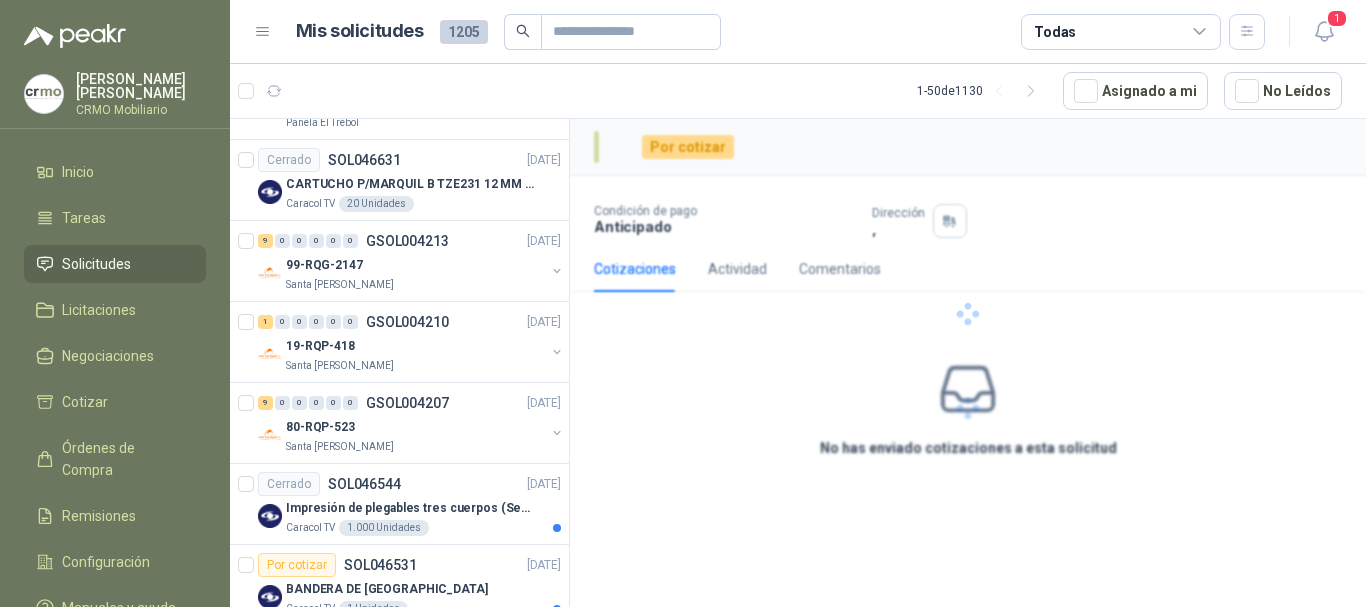 scroll, scrollTop: 3462, scrollLeft: 0, axis: vertical 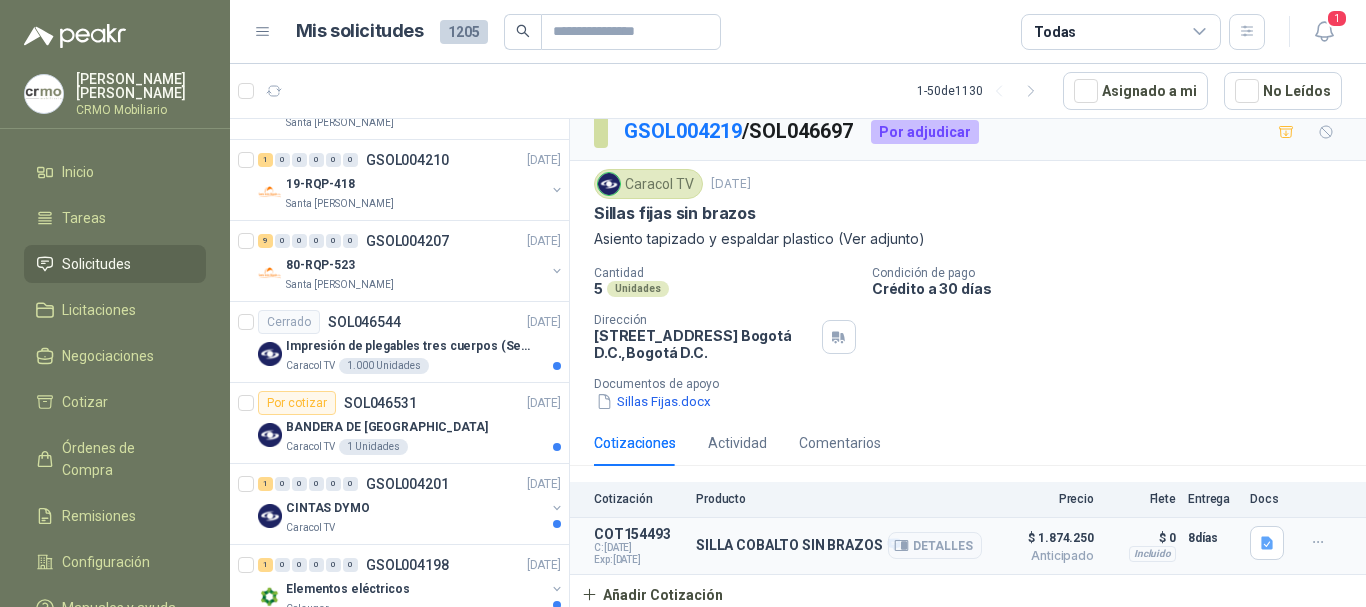 click on "SILLA COBALTO SIN BRAZOS" at bounding box center (798, 546) 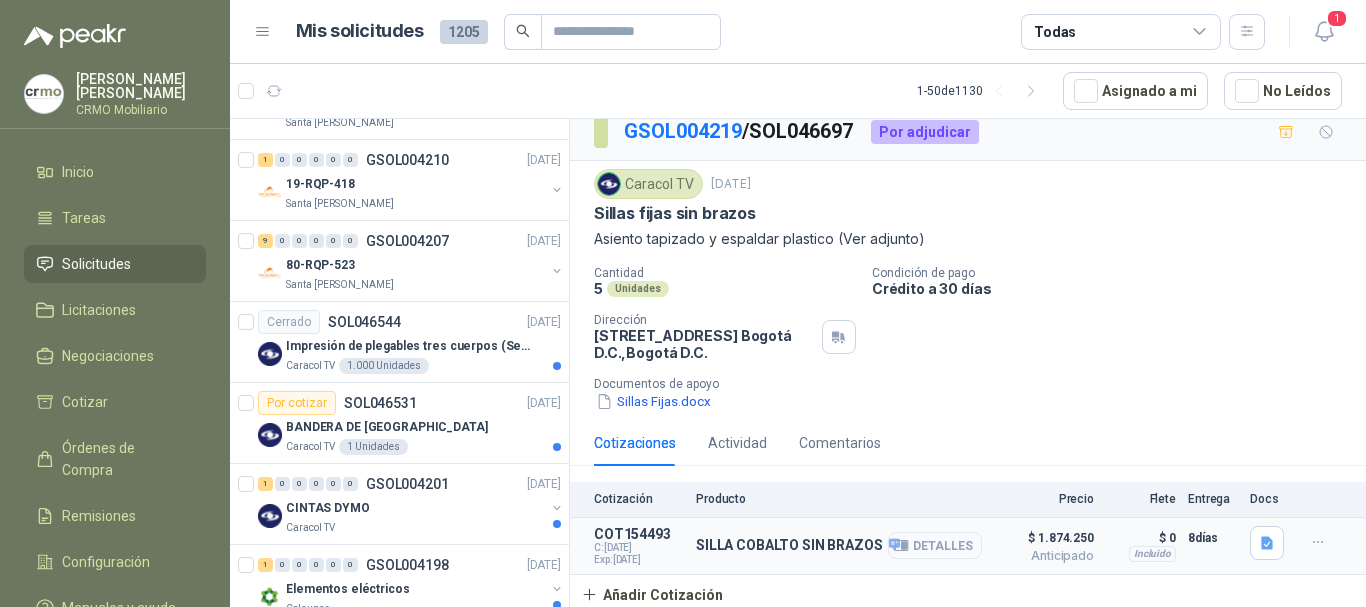 click on "Detalles" at bounding box center [935, 545] 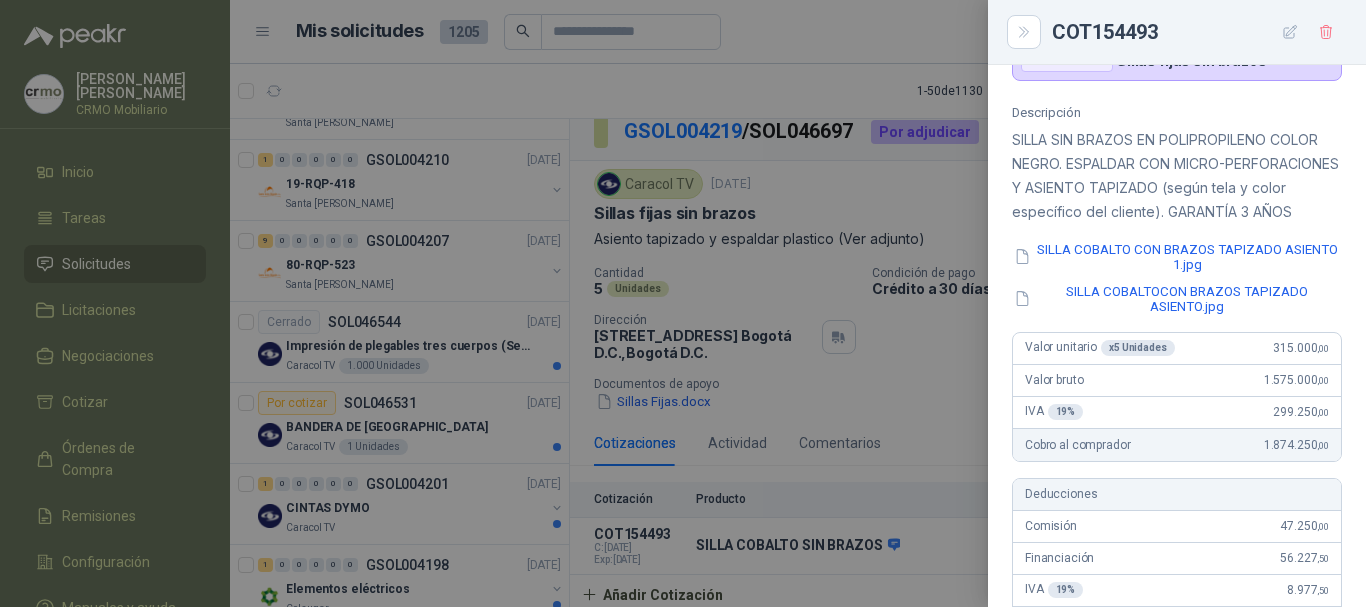 scroll, scrollTop: 100, scrollLeft: 0, axis: vertical 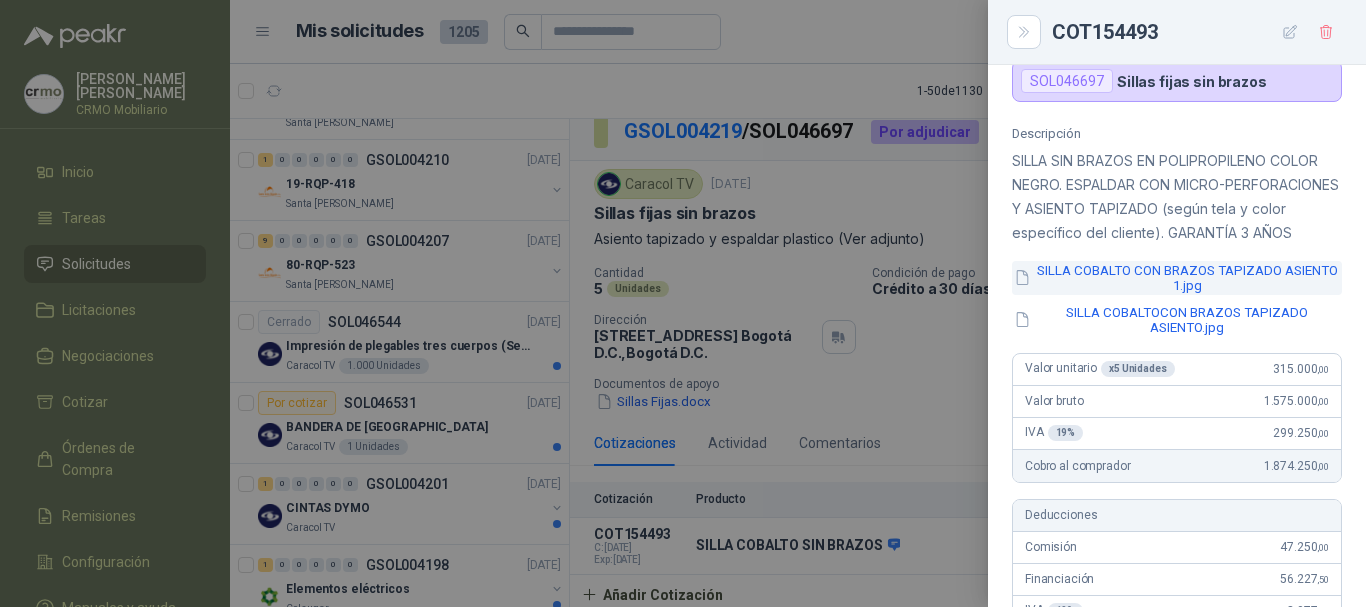 click on "SILLA COBALTO CON BRAZOS TAPIZADO ASIENTO 1.jpg" at bounding box center (1177, 278) 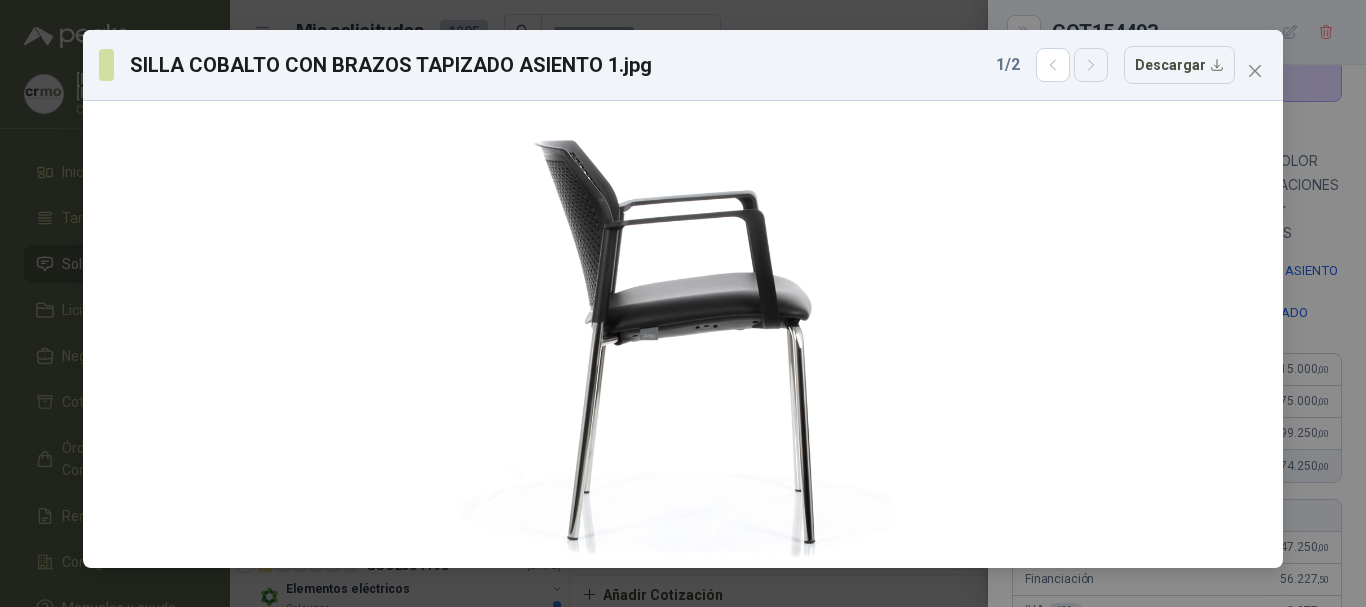 click 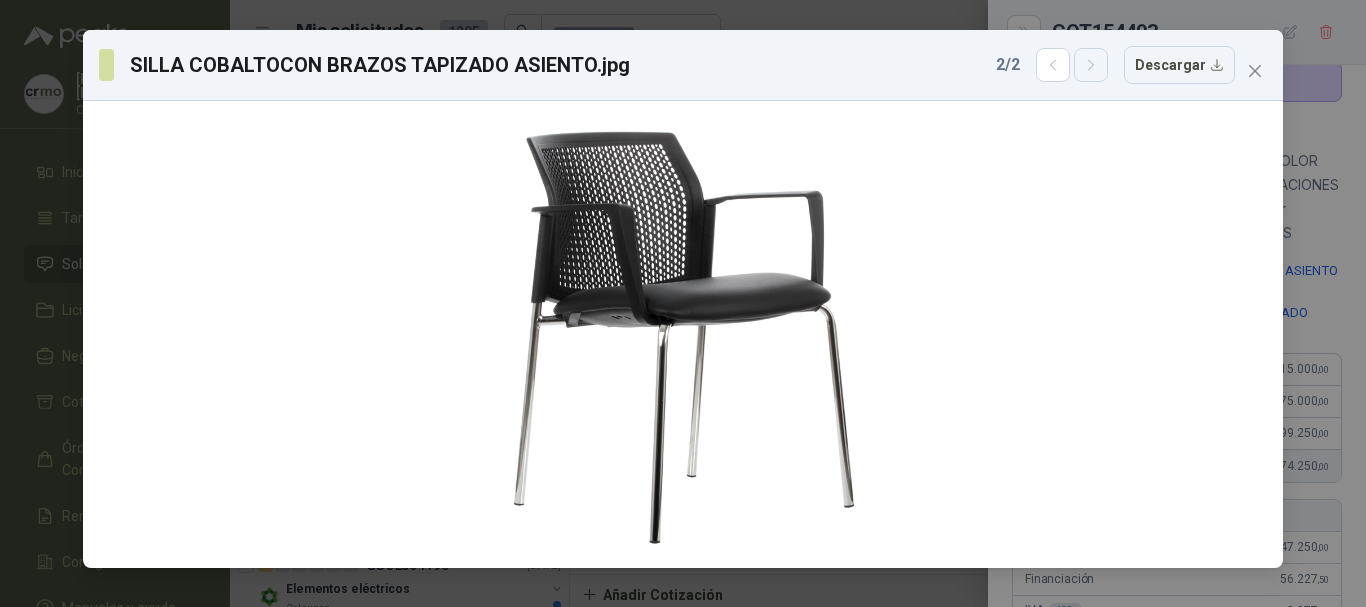 click 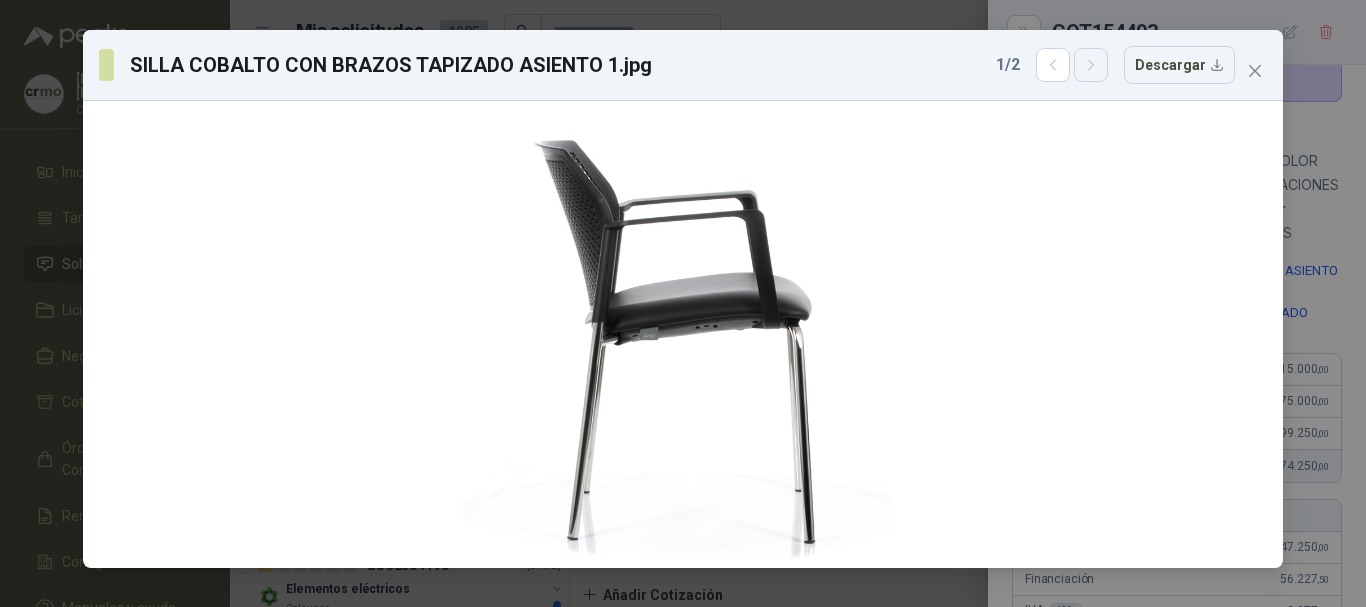 click 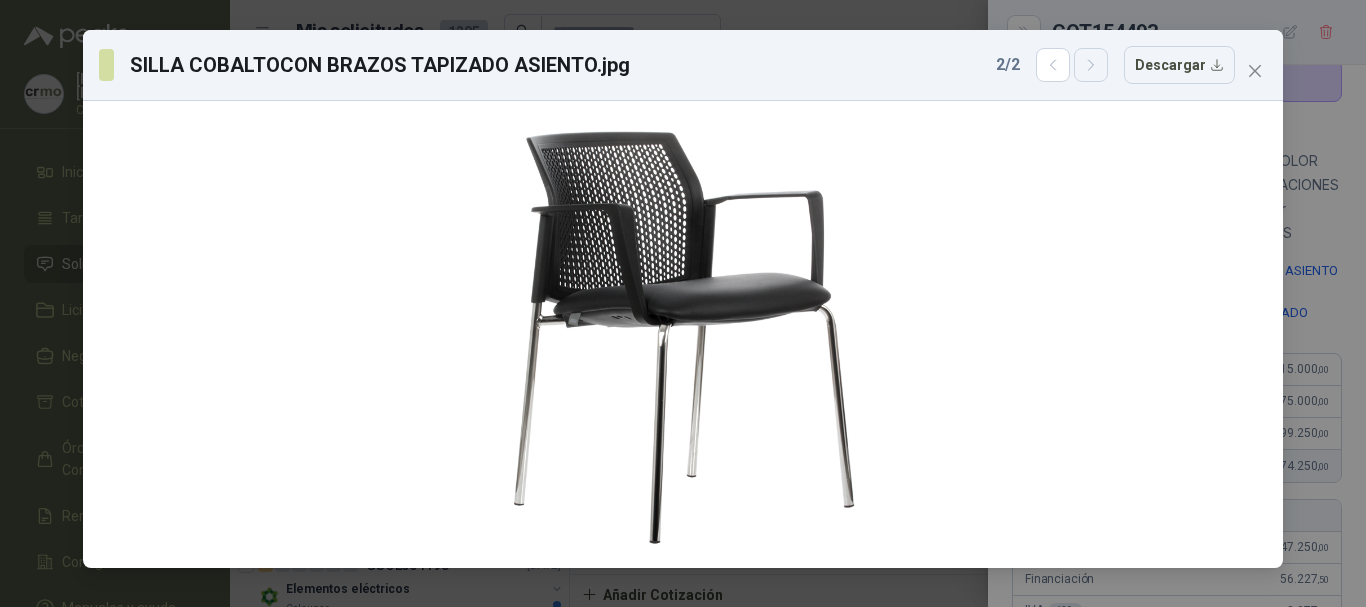 click 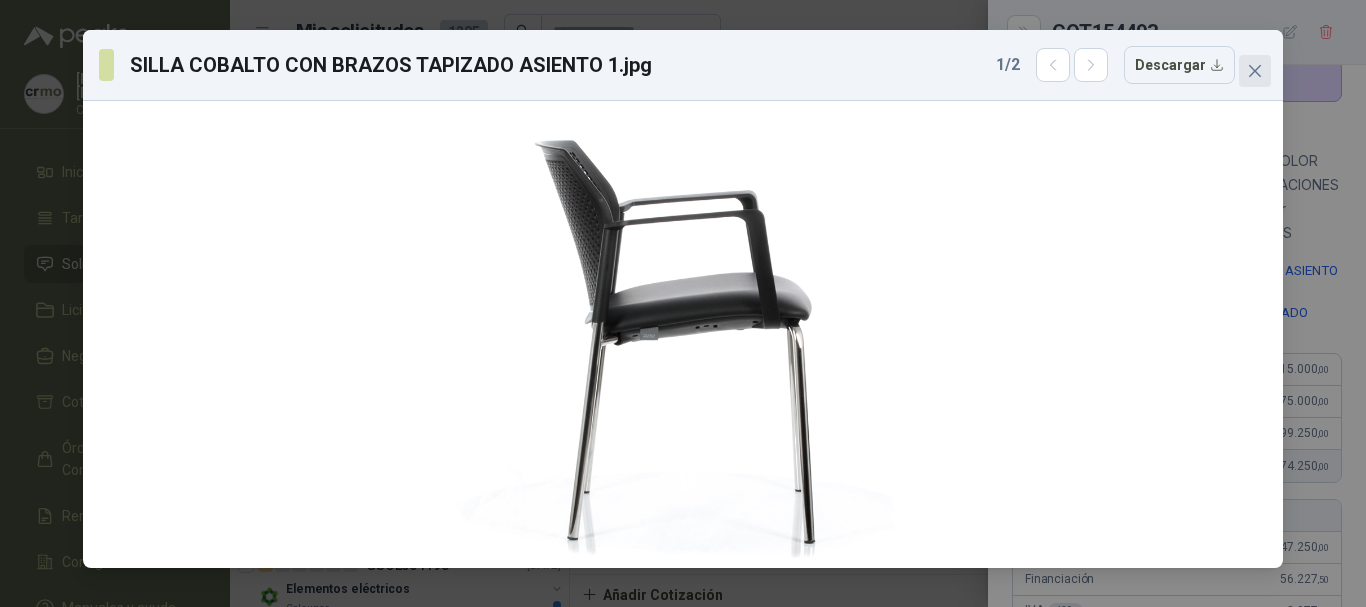 click 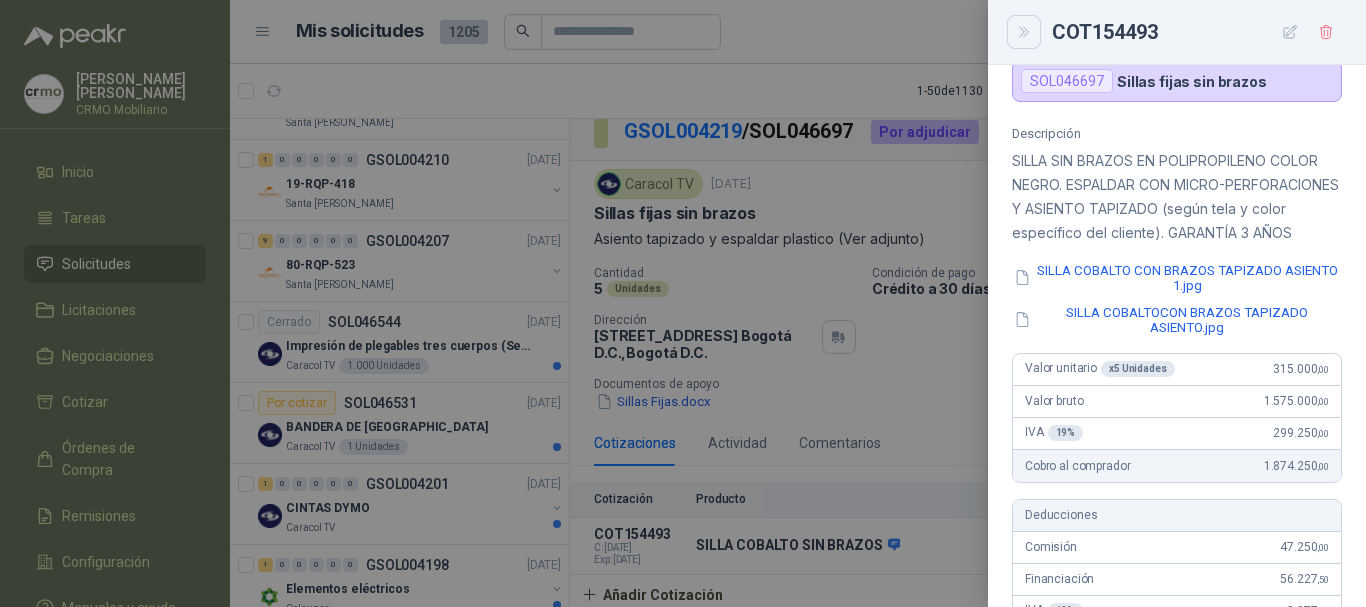 click 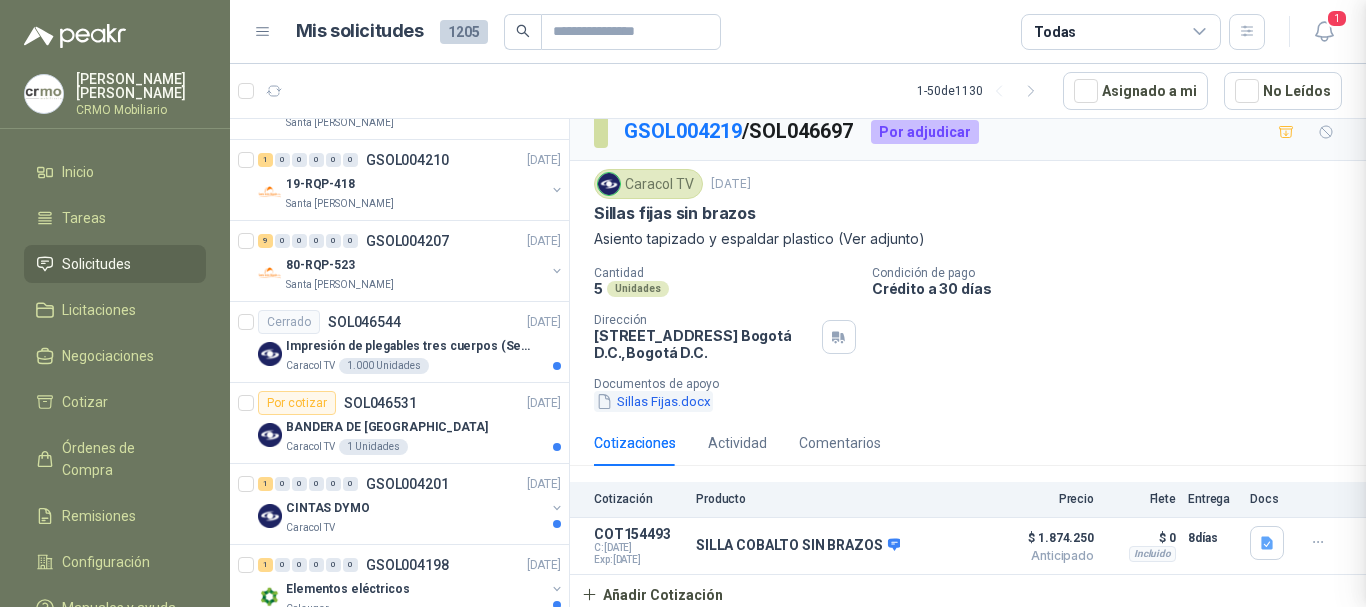 type 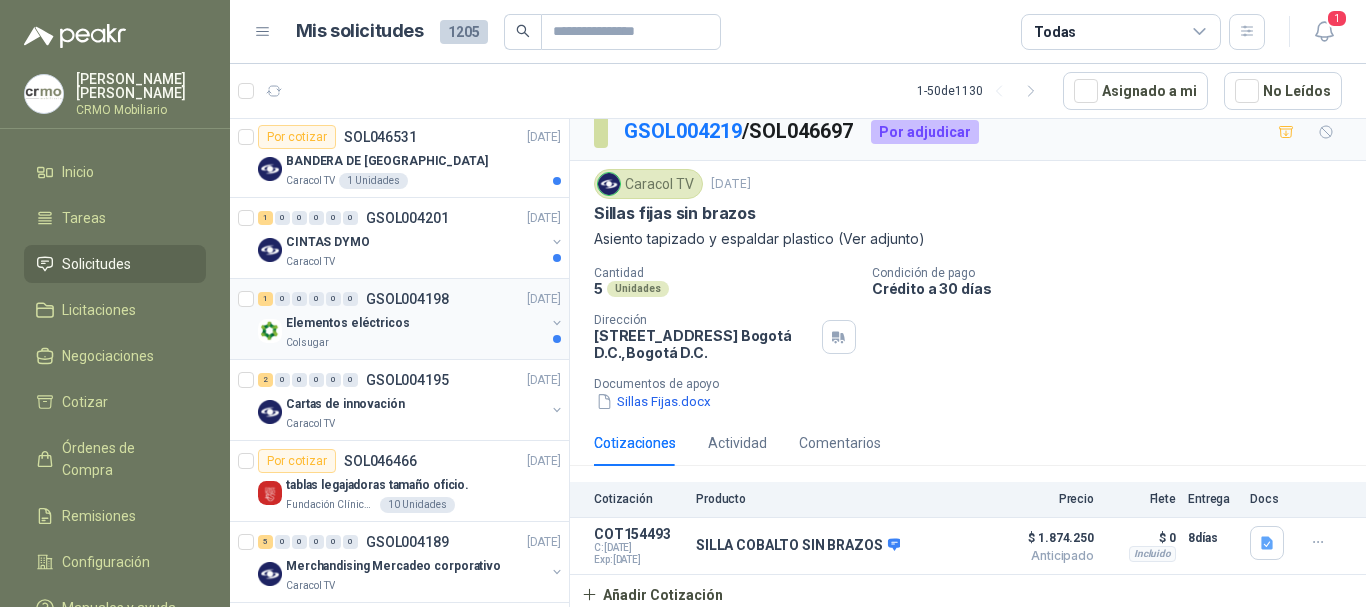 scroll, scrollTop: 3745, scrollLeft: 0, axis: vertical 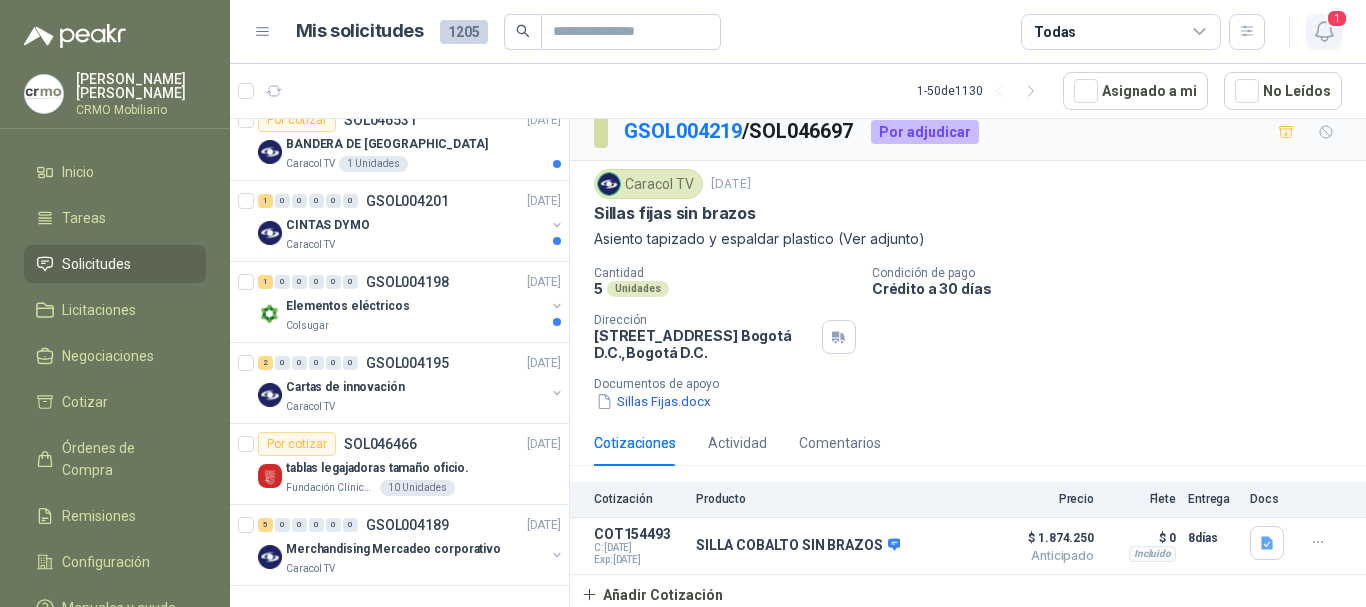 click 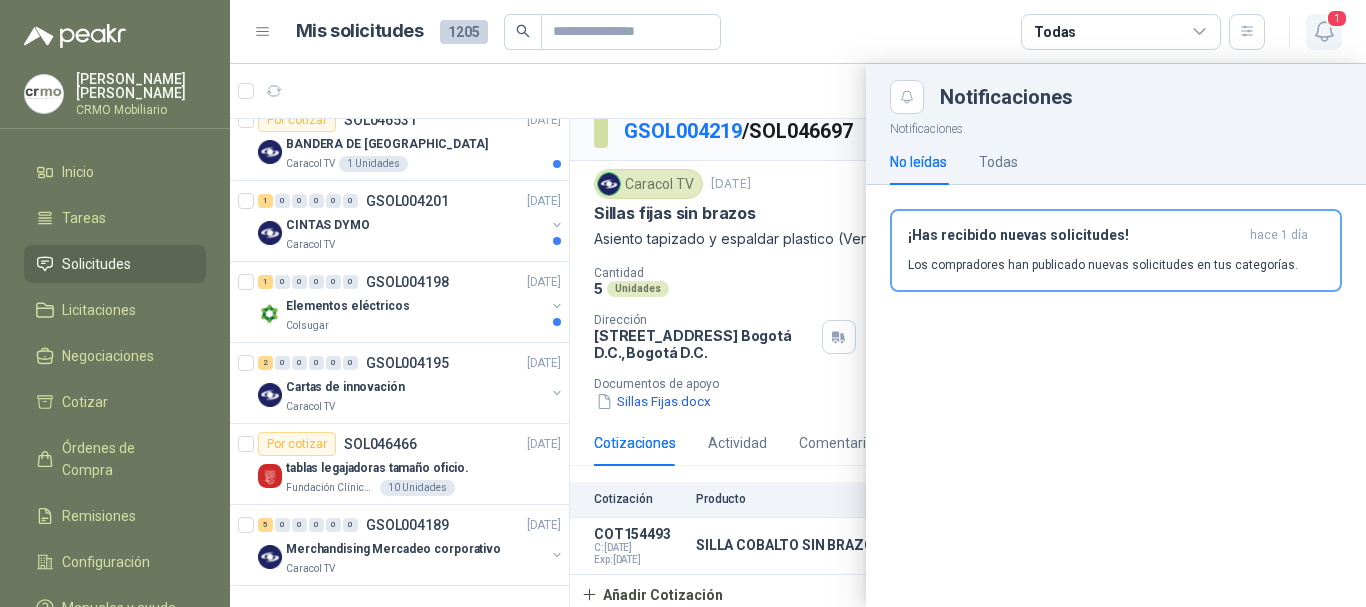click on "1" at bounding box center [1337, 18] 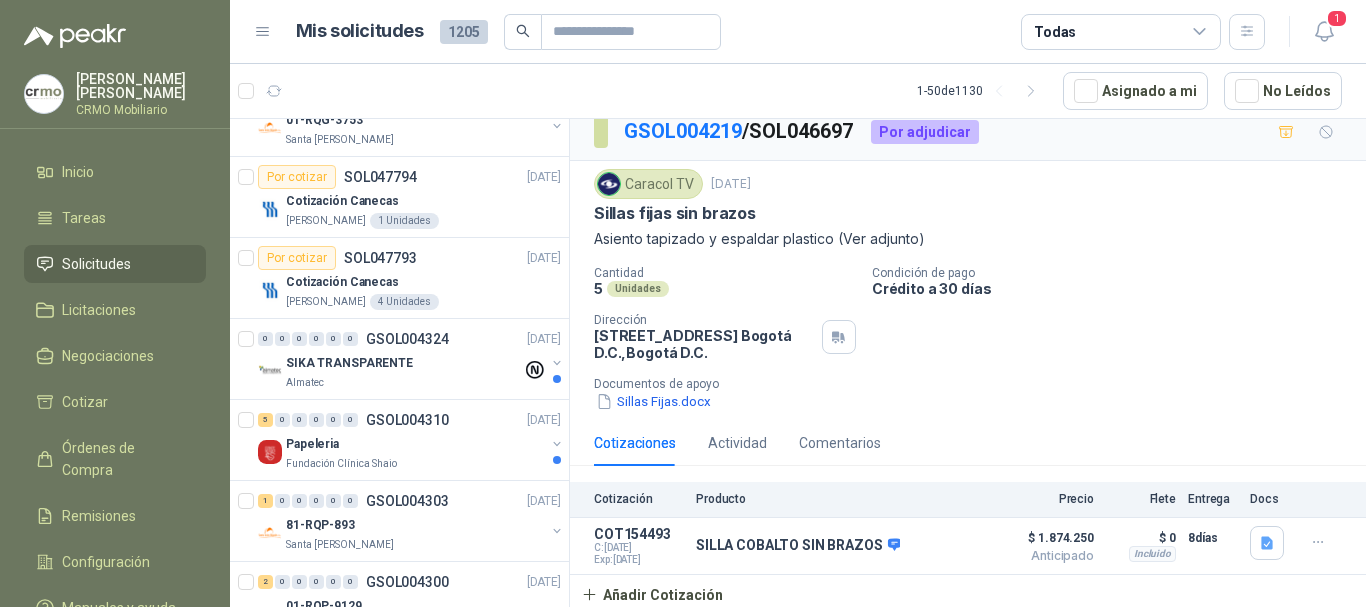 scroll, scrollTop: 0, scrollLeft: 0, axis: both 